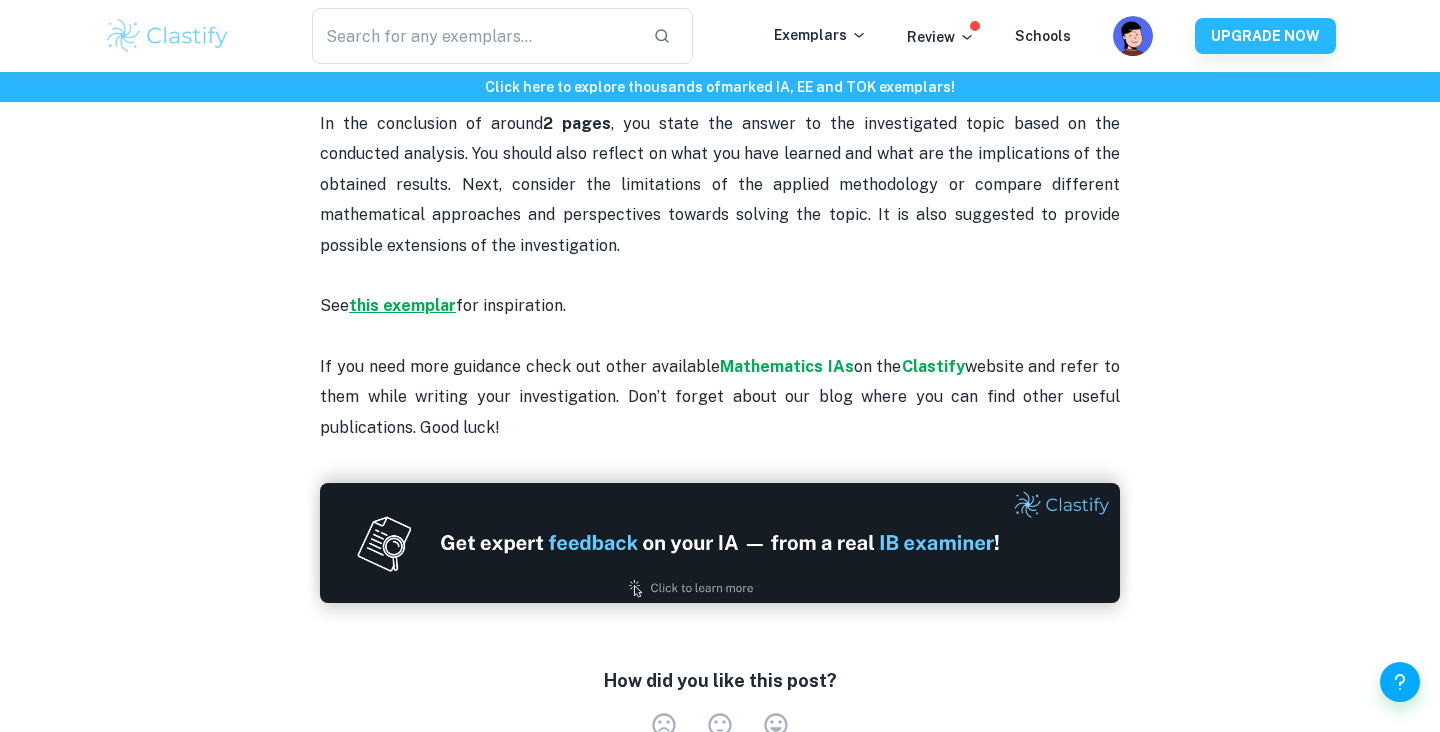 scroll, scrollTop: 2118, scrollLeft: 0, axis: vertical 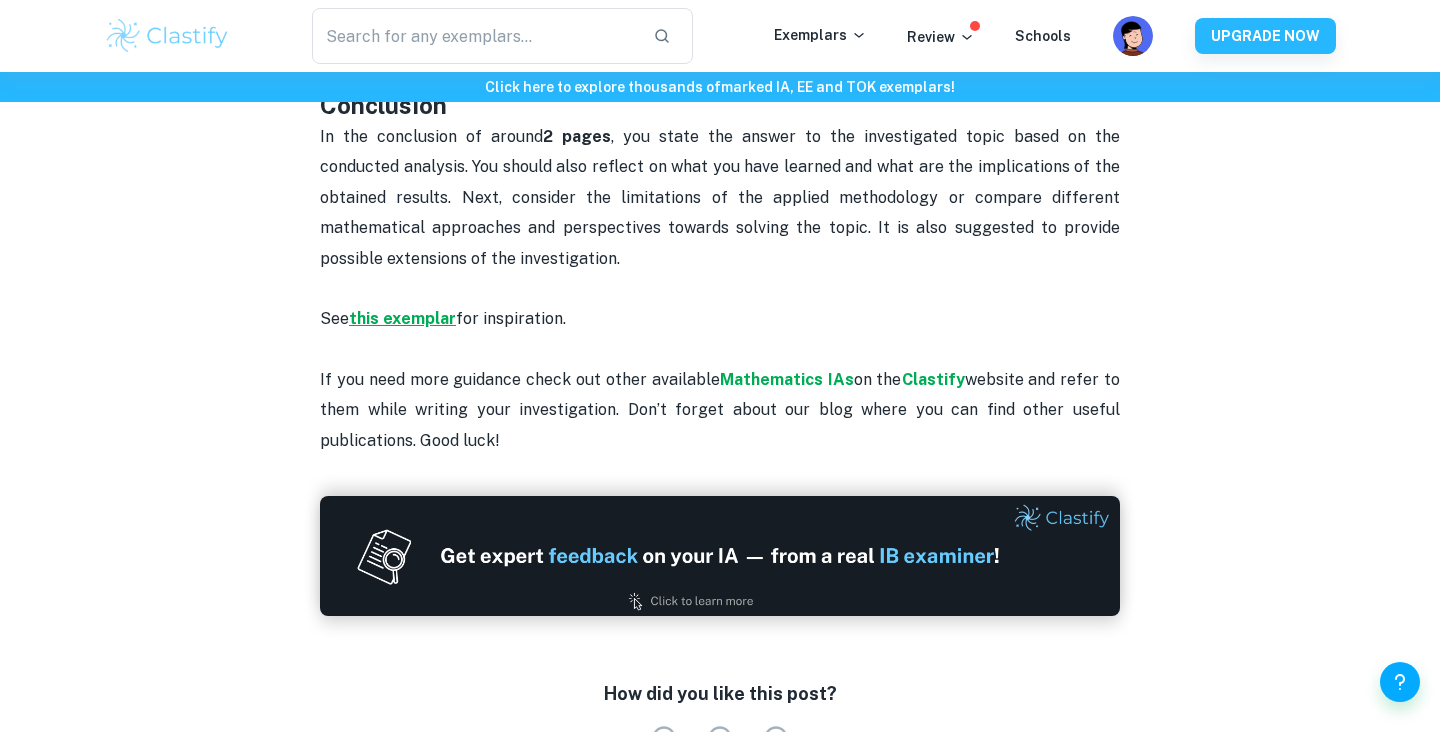click on "this exemplar" at bounding box center [402, 318] 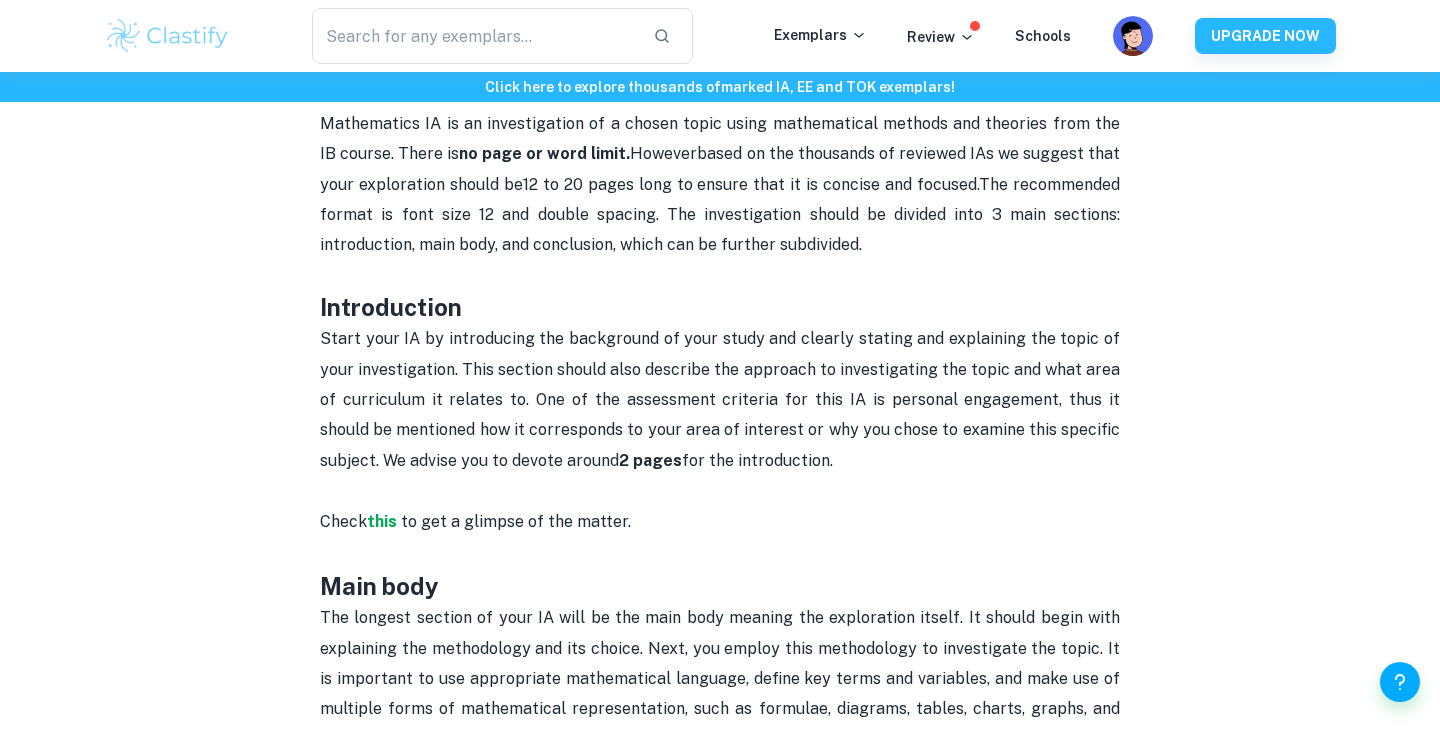 scroll, scrollTop: 851, scrollLeft: 0, axis: vertical 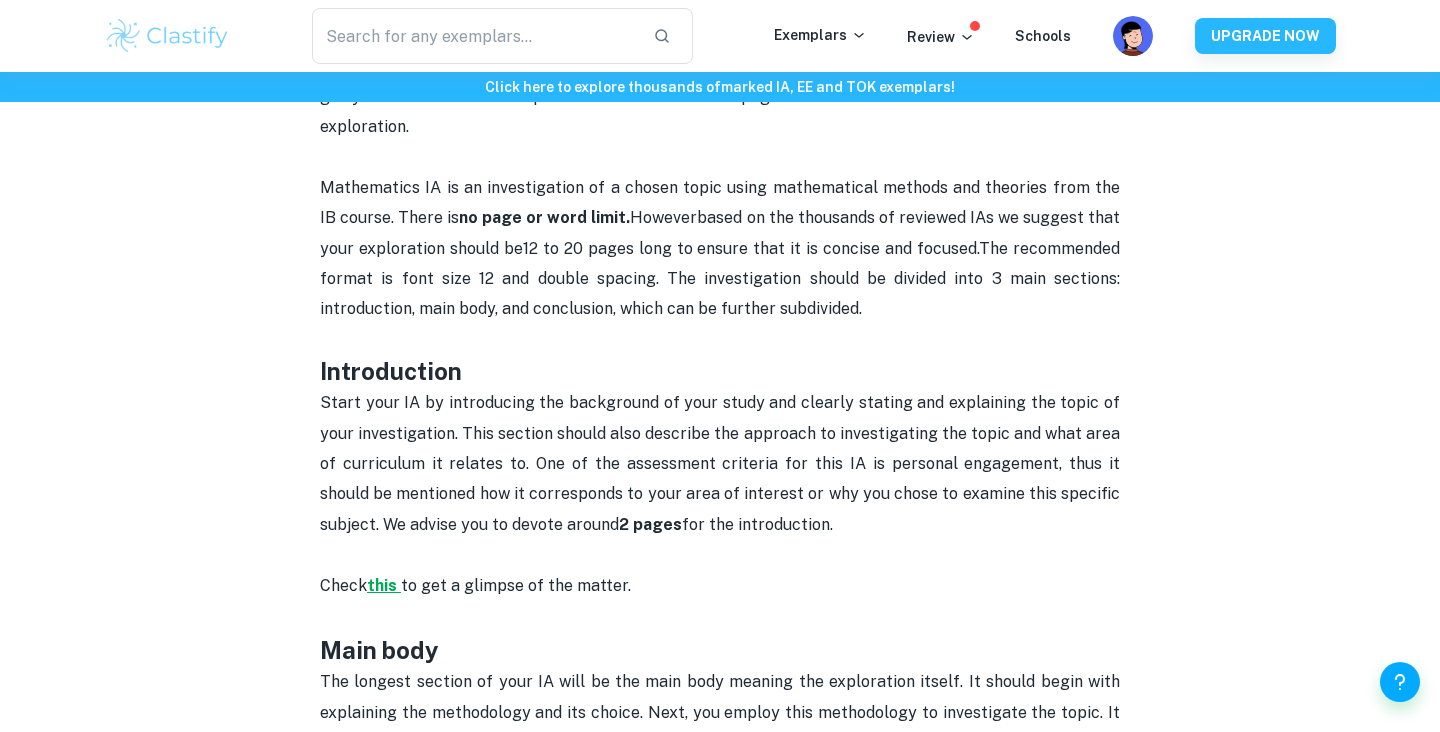 click on "this" at bounding box center [384, 585] 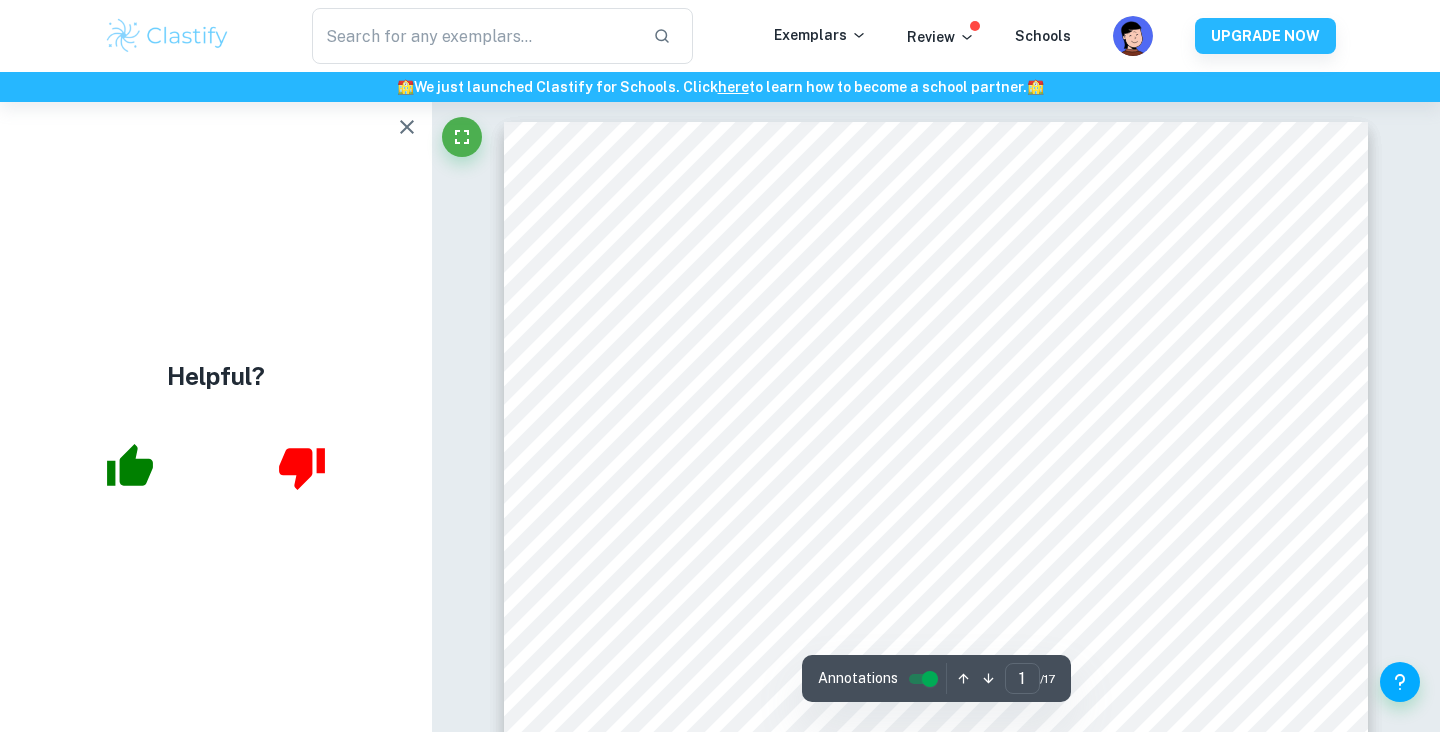 scroll, scrollTop: 481, scrollLeft: 0, axis: vertical 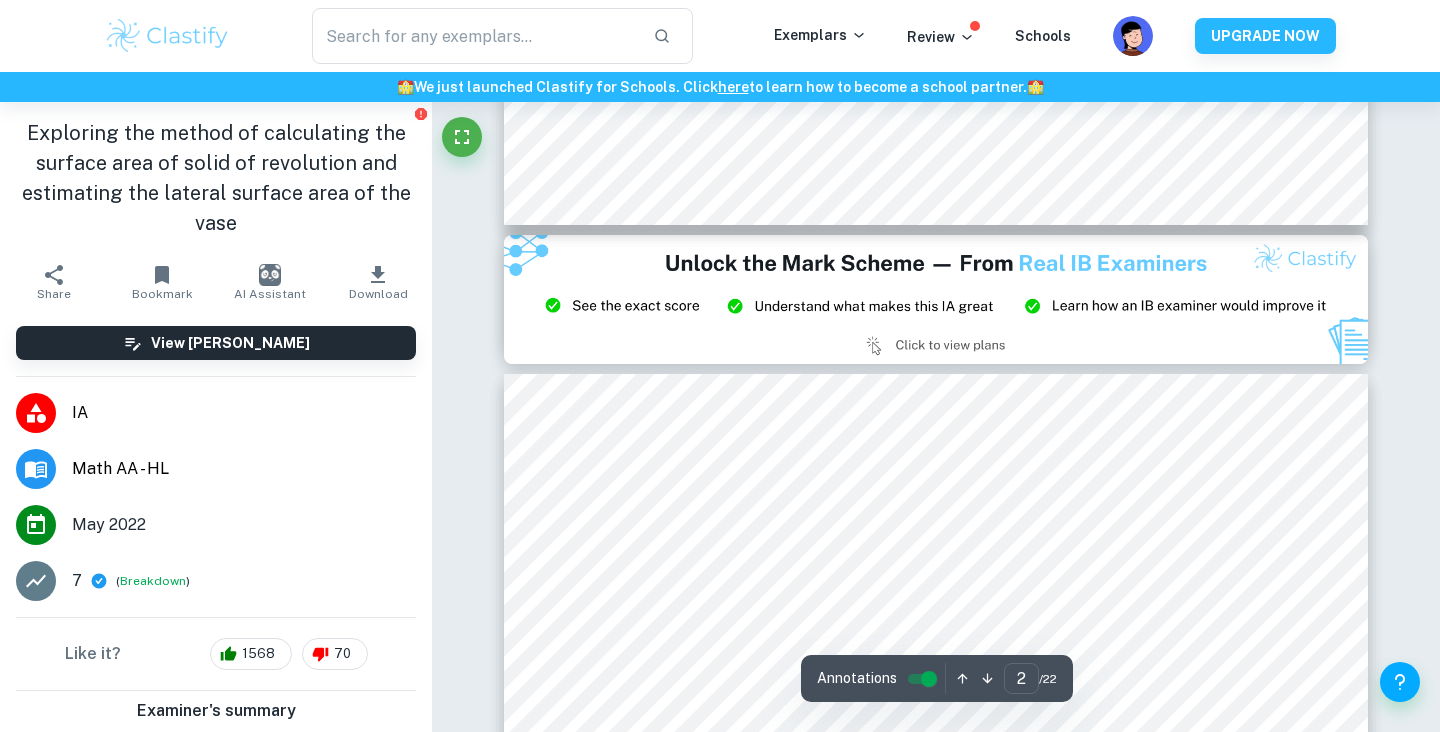 type on "3" 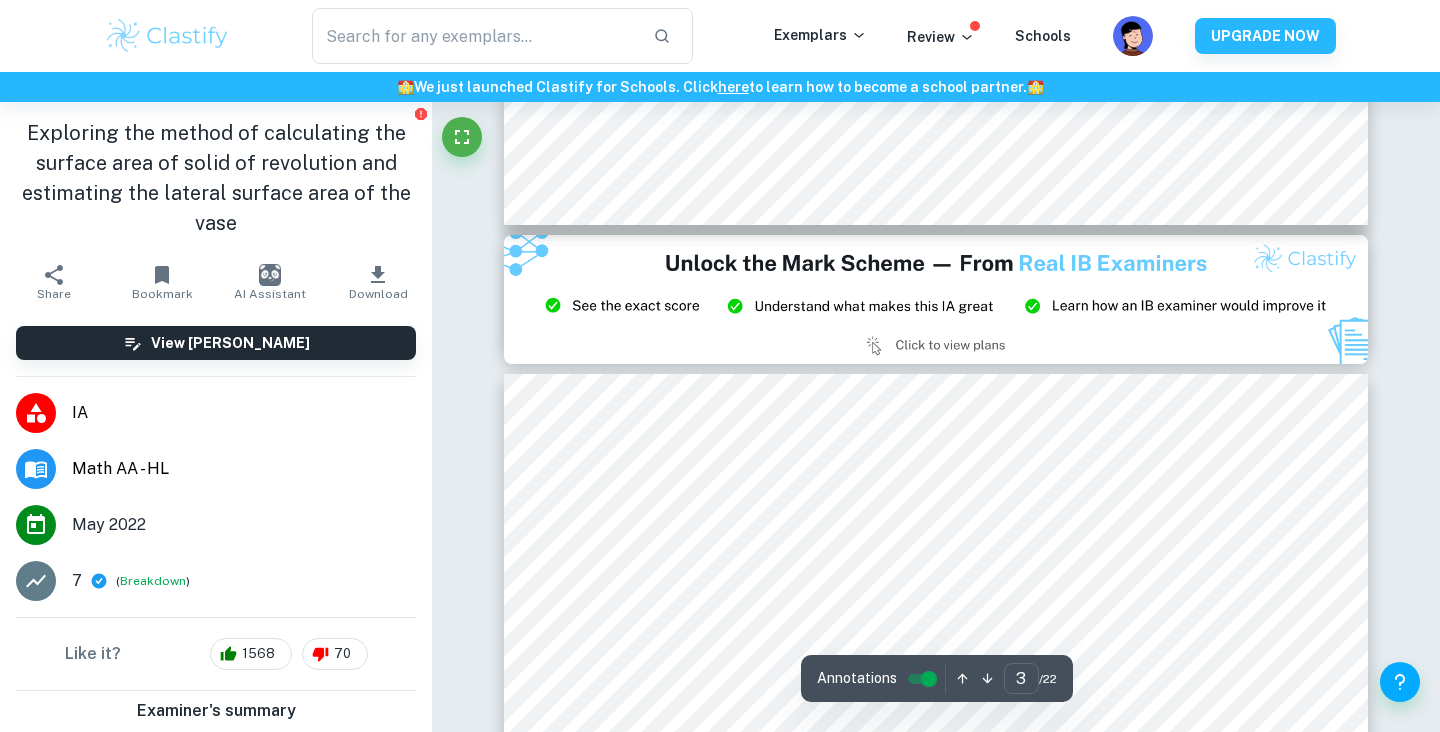 scroll, scrollTop: 2846, scrollLeft: 0, axis: vertical 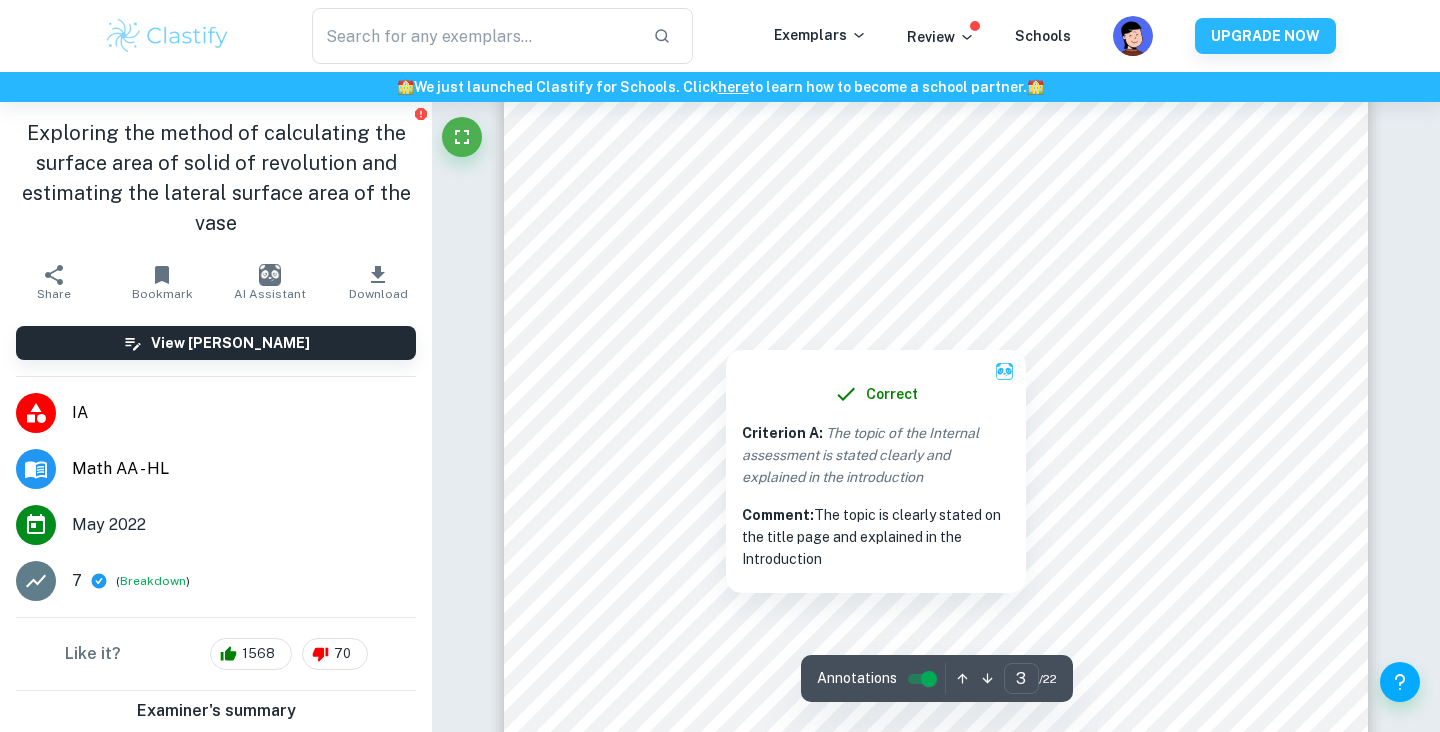 click at bounding box center (726, 324) 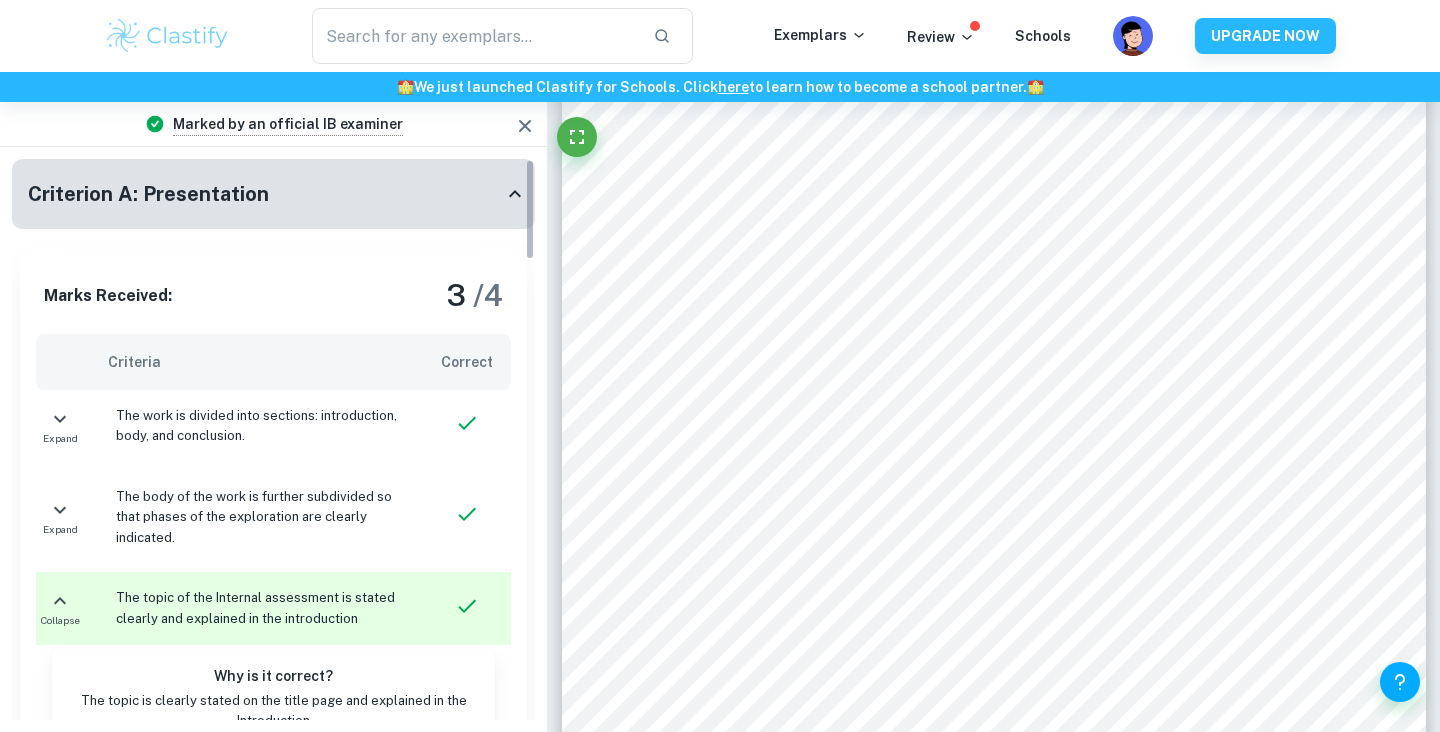 scroll, scrollTop: 188, scrollLeft: 0, axis: vertical 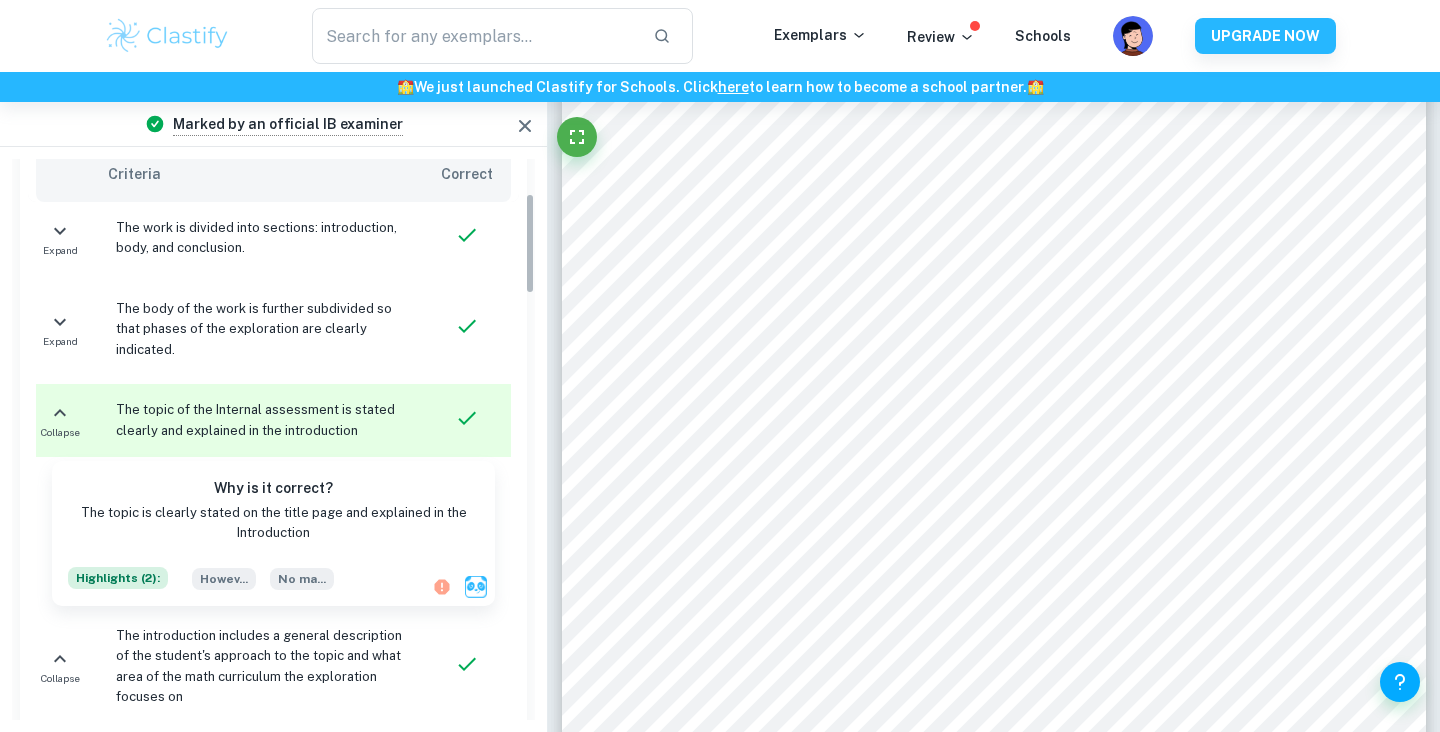 click on "Marks Received:  3   / 4 Criteria Correct Expand   The work is divided into sections: introduction, body, and conclusion. Expand   The body of the work is further subdivided so that phases of the exploration are clearly indicated. Collapse   The topic of the Internal assessment is stated clearly and explained in the introduction Why is it correct?   The topic is clearly stated on the title page and explained in the Introduction Highlights ( 2 ):      [PERSON_NAME] ... No ma ... Collapse   The introduction includes a general description of the student's approach to the topic and what area of the math curriculum the exploration focuses on Why is it correct?   Although the introduction does not mention what mathematics will be used in the exploration, the work includes an extensive part describing the methodology. It is lengthy and already includes reasoning. Nevertheless, since the work is well-led logically, such a structure works fine Highlights ( 1 ):      2. Ba ... Collapse   Why is it correct?   Highlights ( 1 ):" at bounding box center [273, 1315] 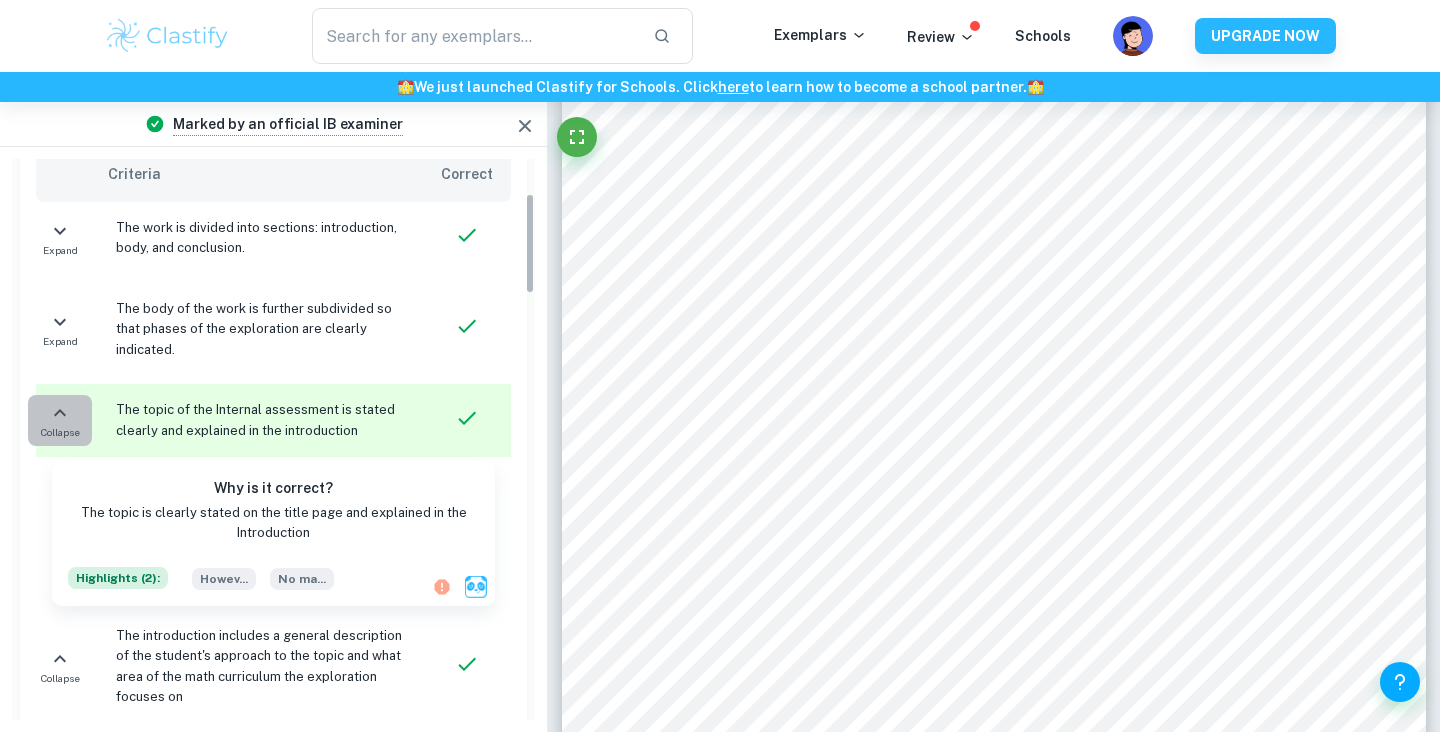 click 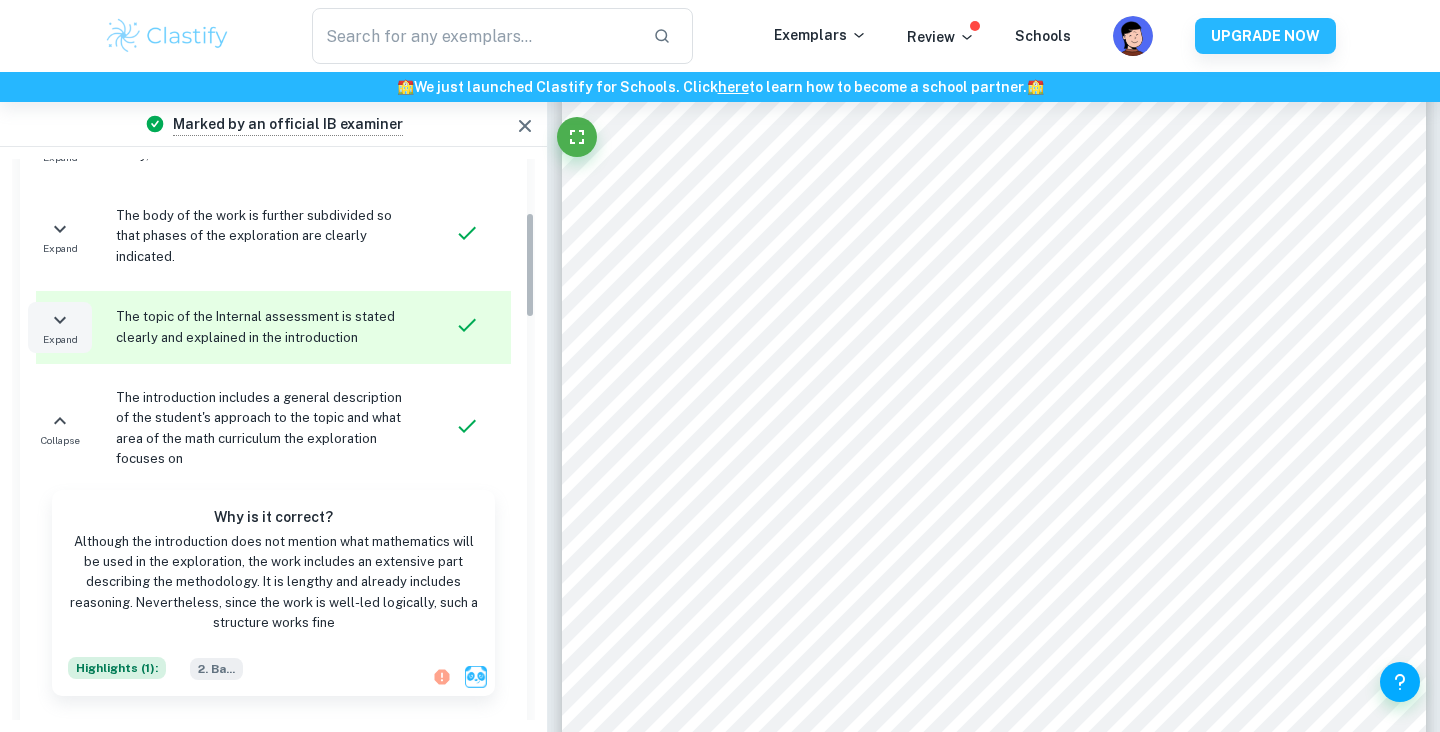 click 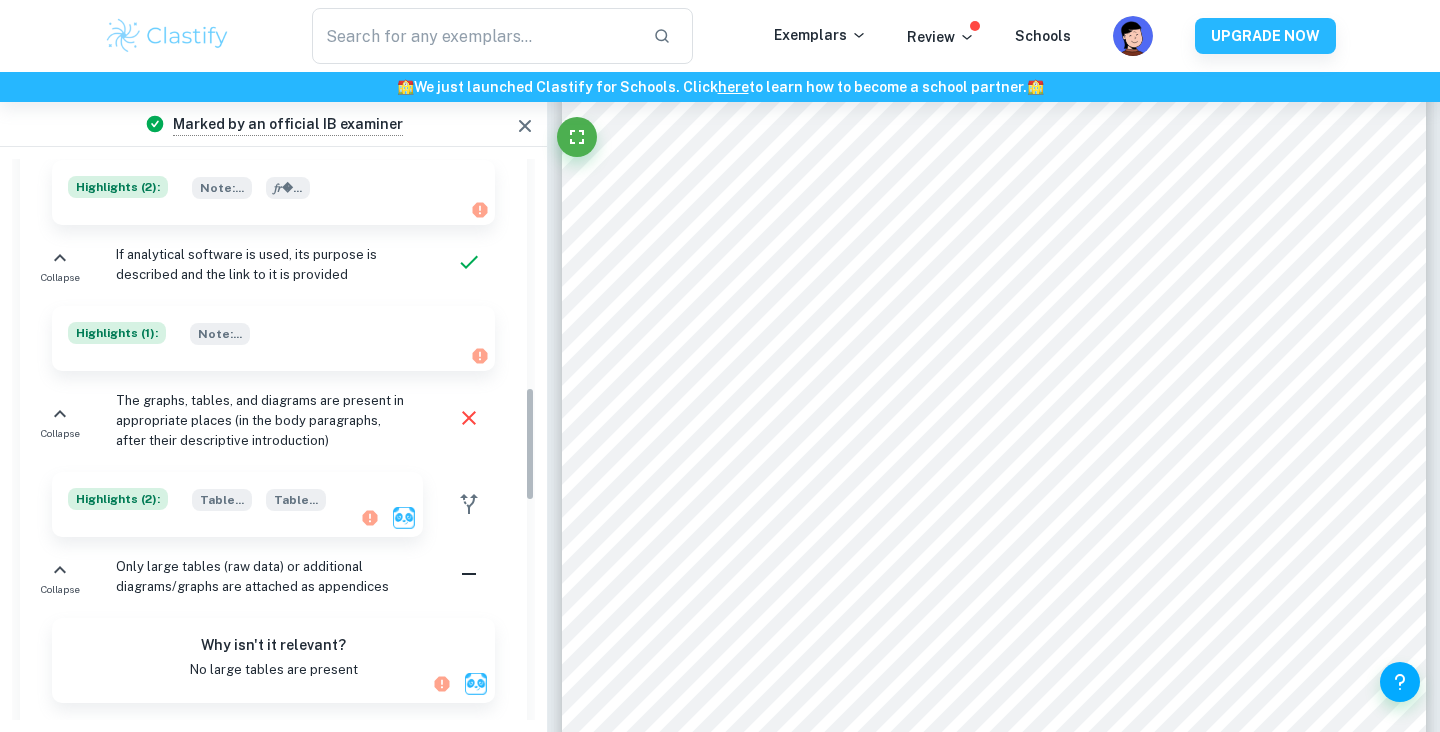 scroll, scrollTop: 1118, scrollLeft: 0, axis: vertical 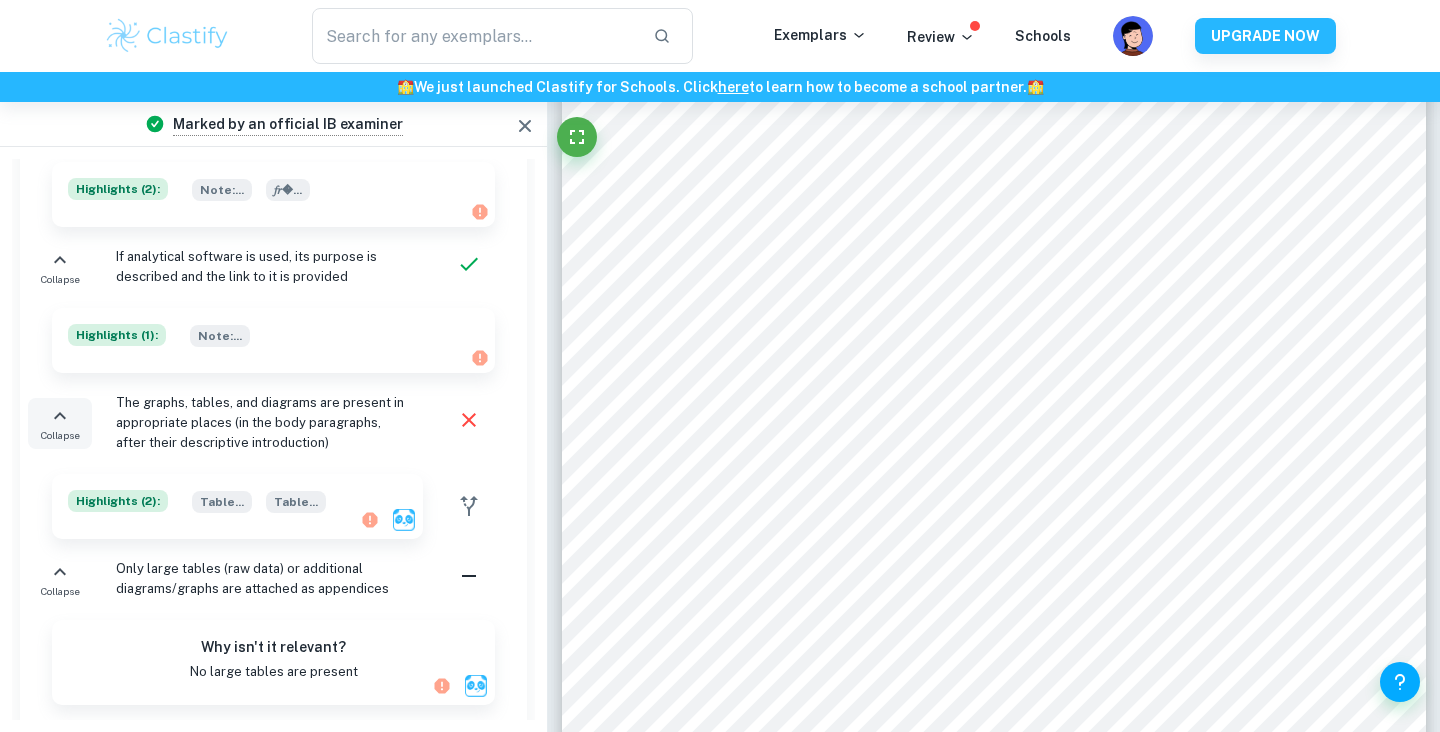 click 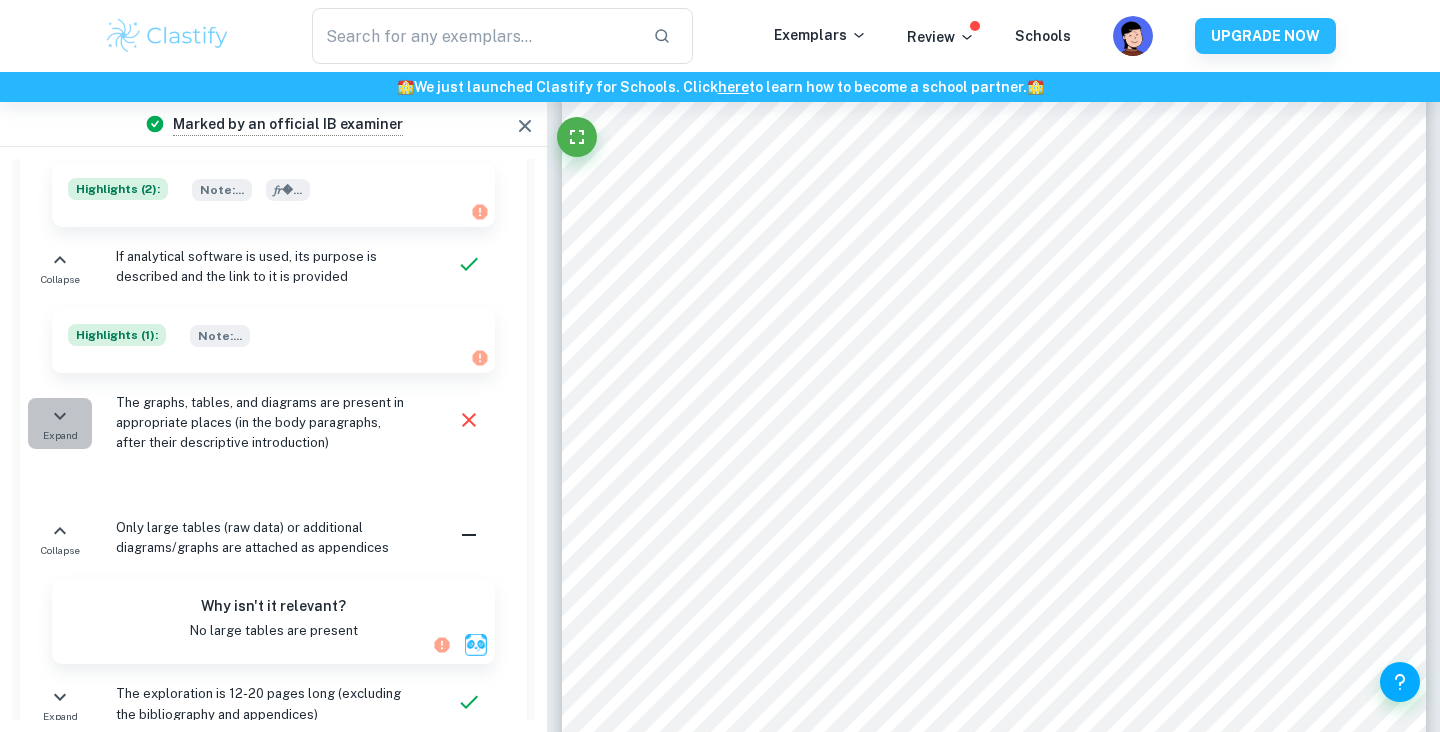 click 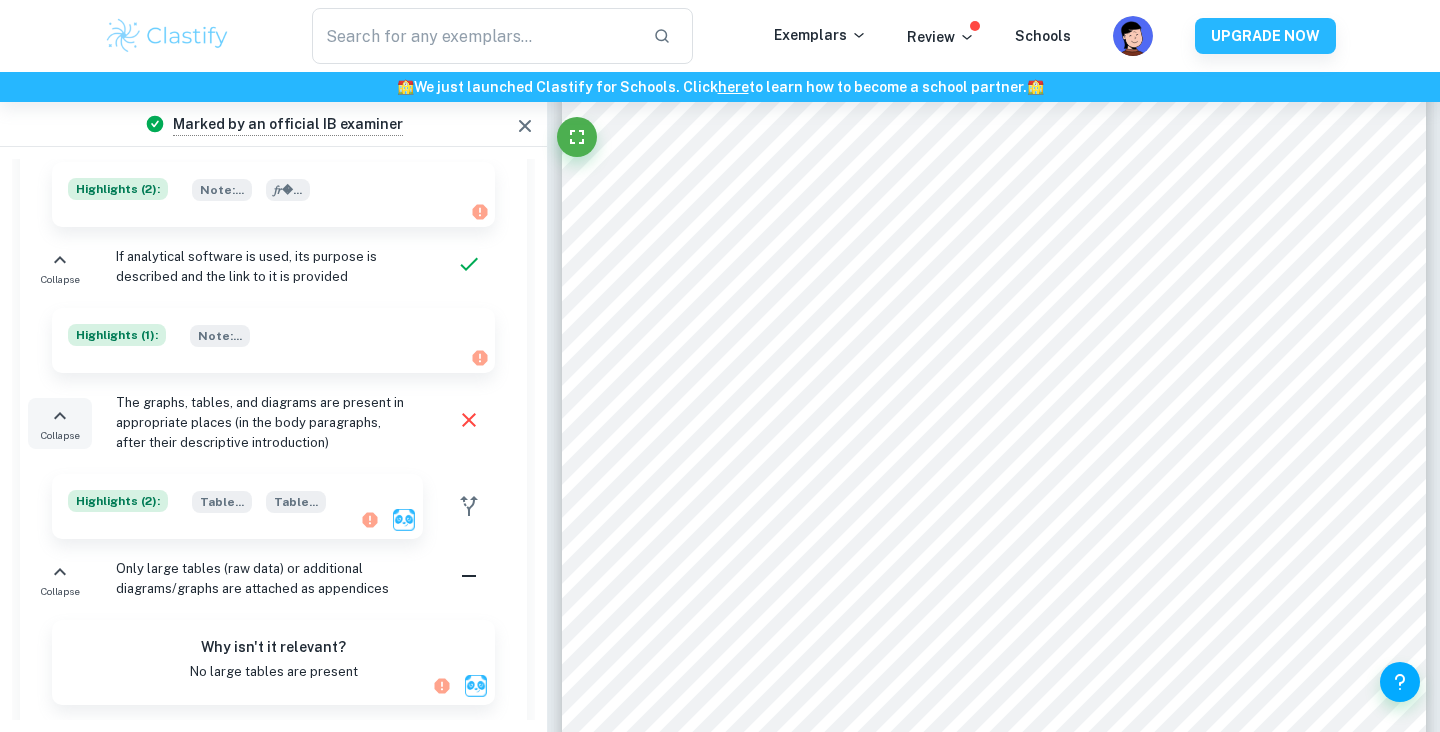 click on "Highlights ( 2 ):      Table ... Table ..." at bounding box center (237, 506) 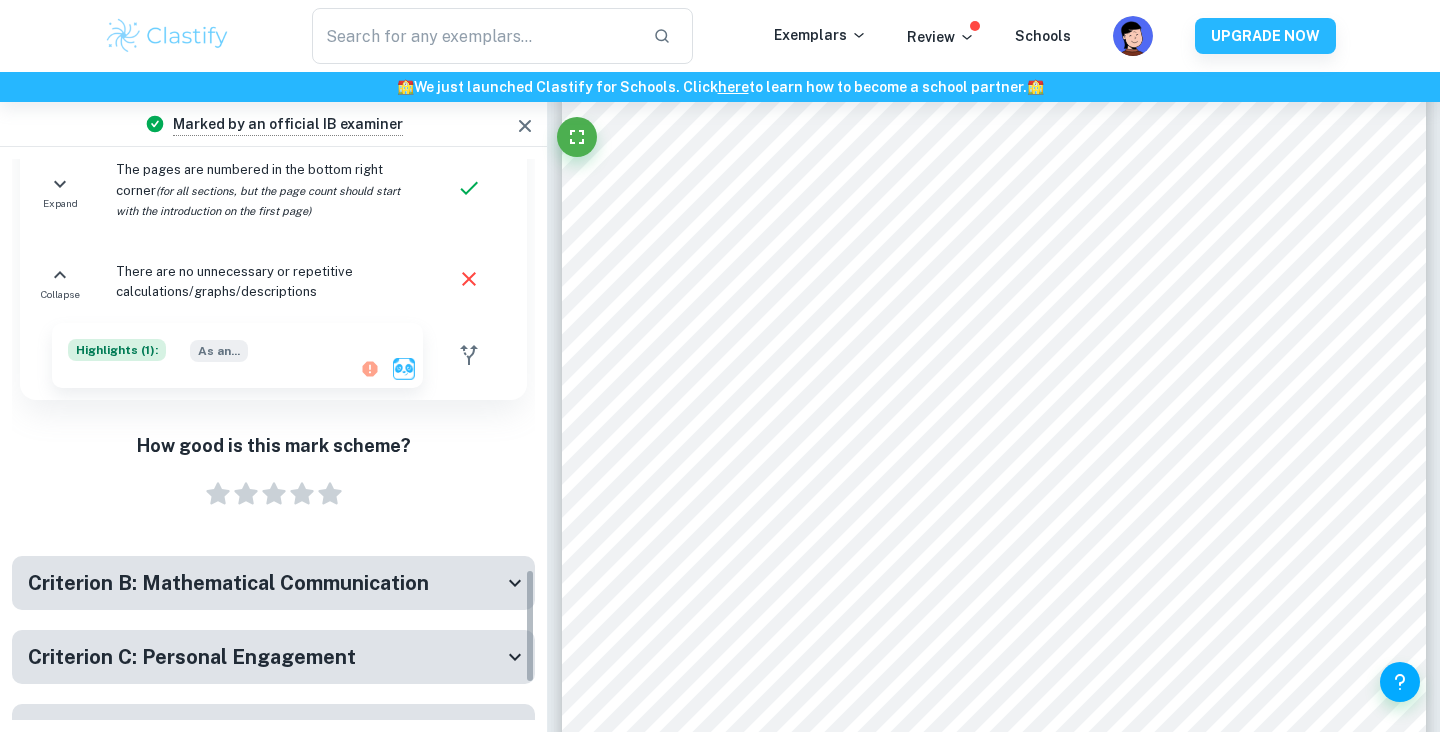 scroll, scrollTop: 2012, scrollLeft: 0, axis: vertical 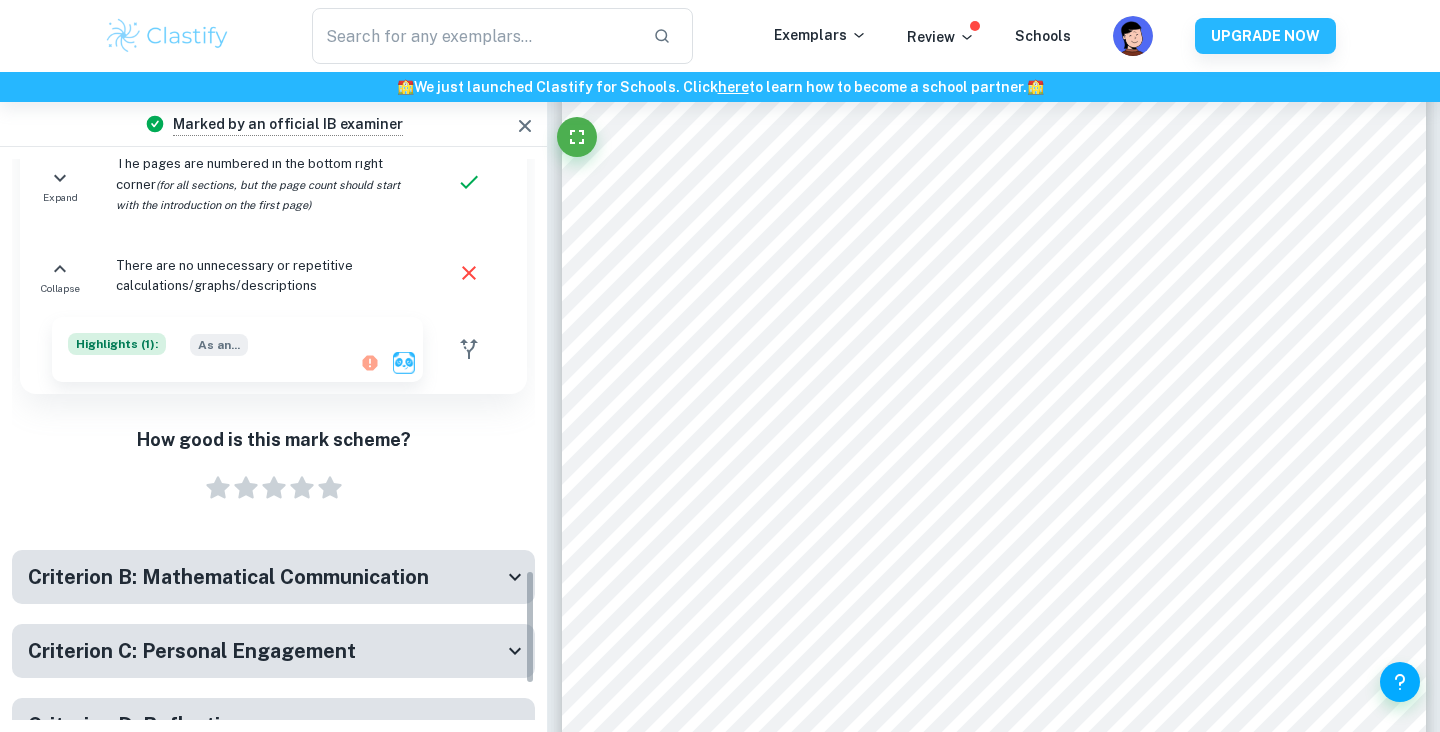 click on "Highlights ( 1 ):" at bounding box center [117, 344] 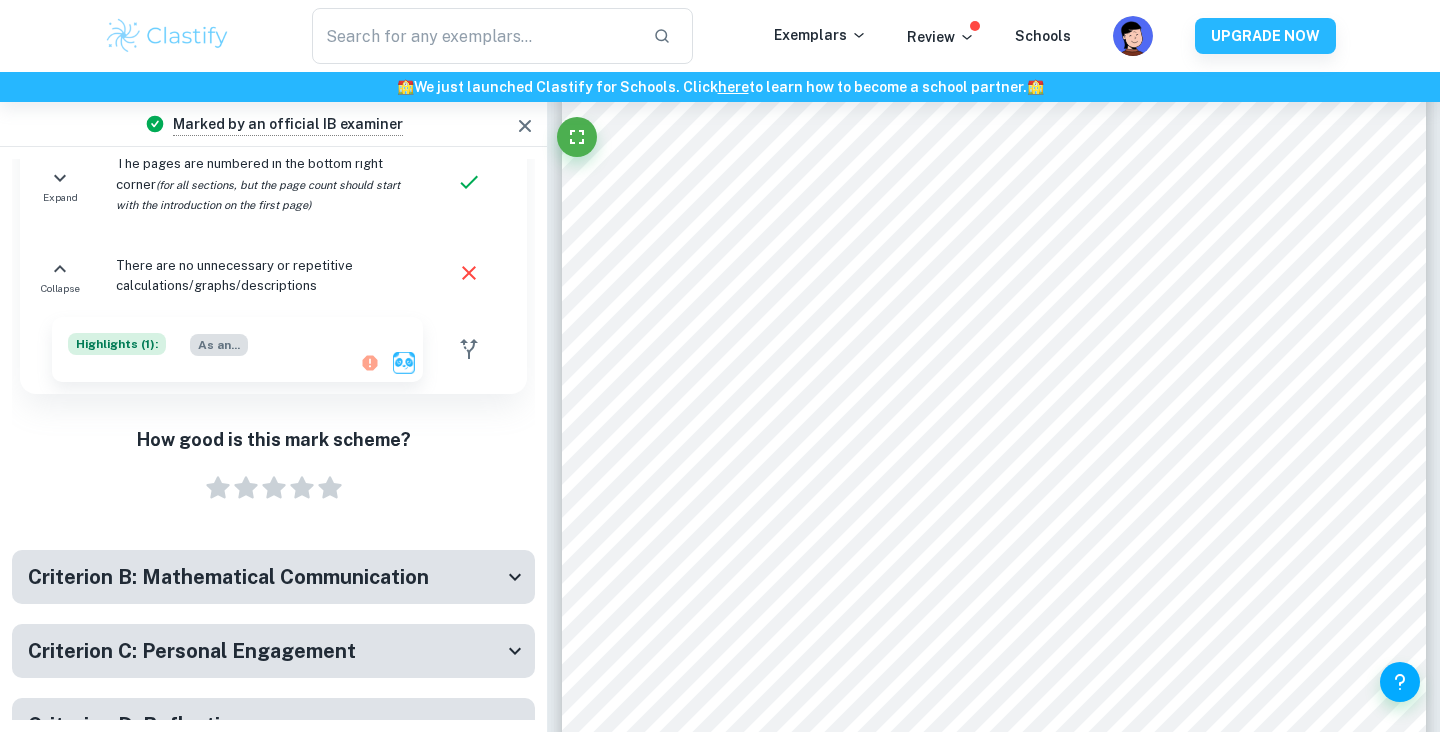 click on "As an ..." at bounding box center [219, 345] 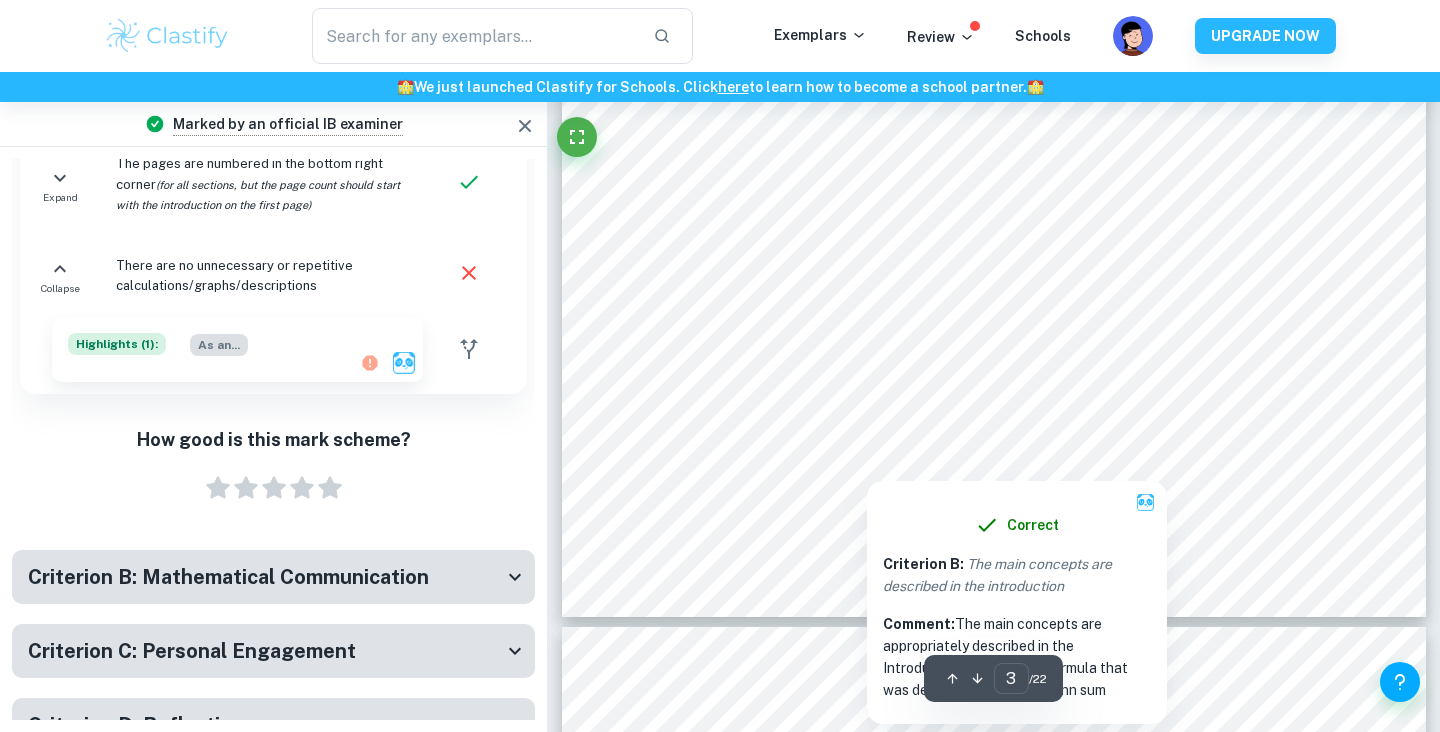 scroll, scrollTop: 3244, scrollLeft: 0, axis: vertical 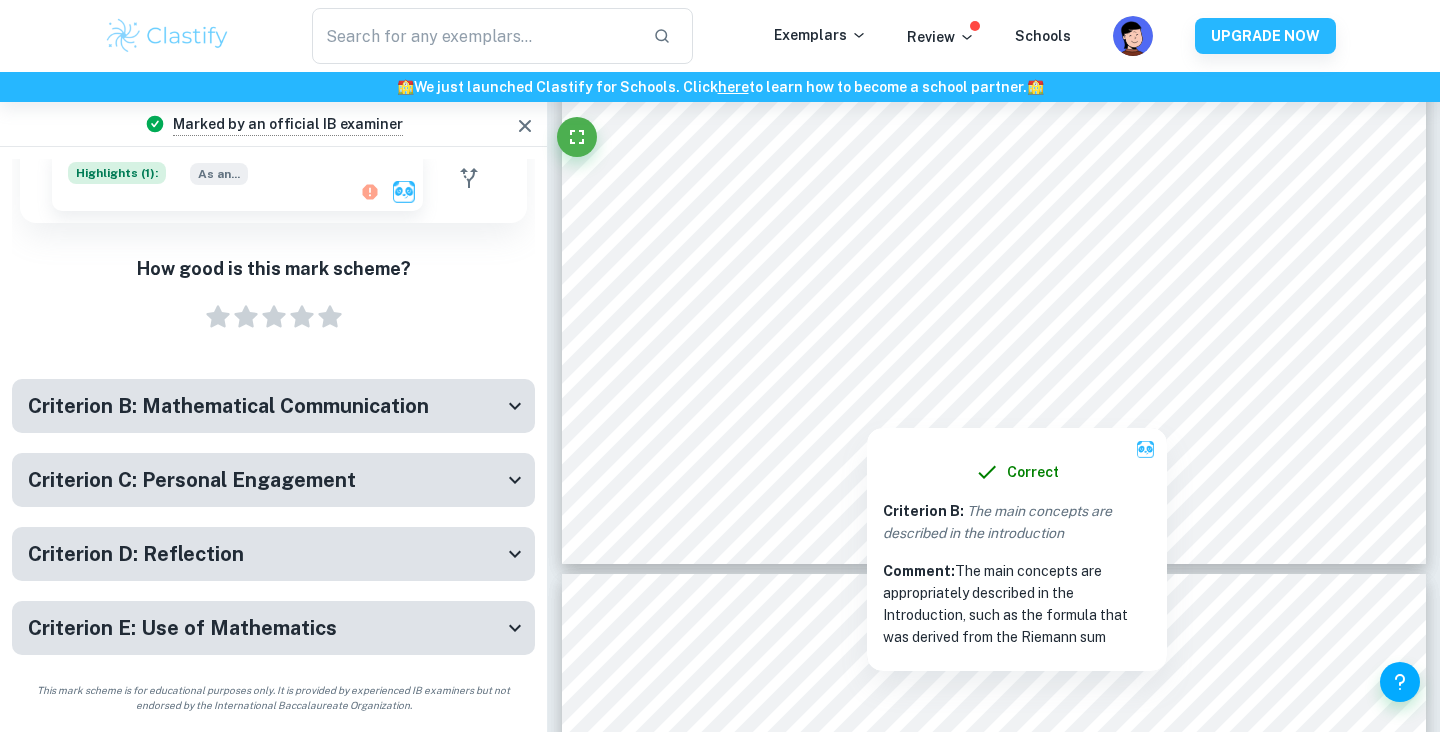 click on "Criterion C: Personal Engagement" at bounding box center (192, 480) 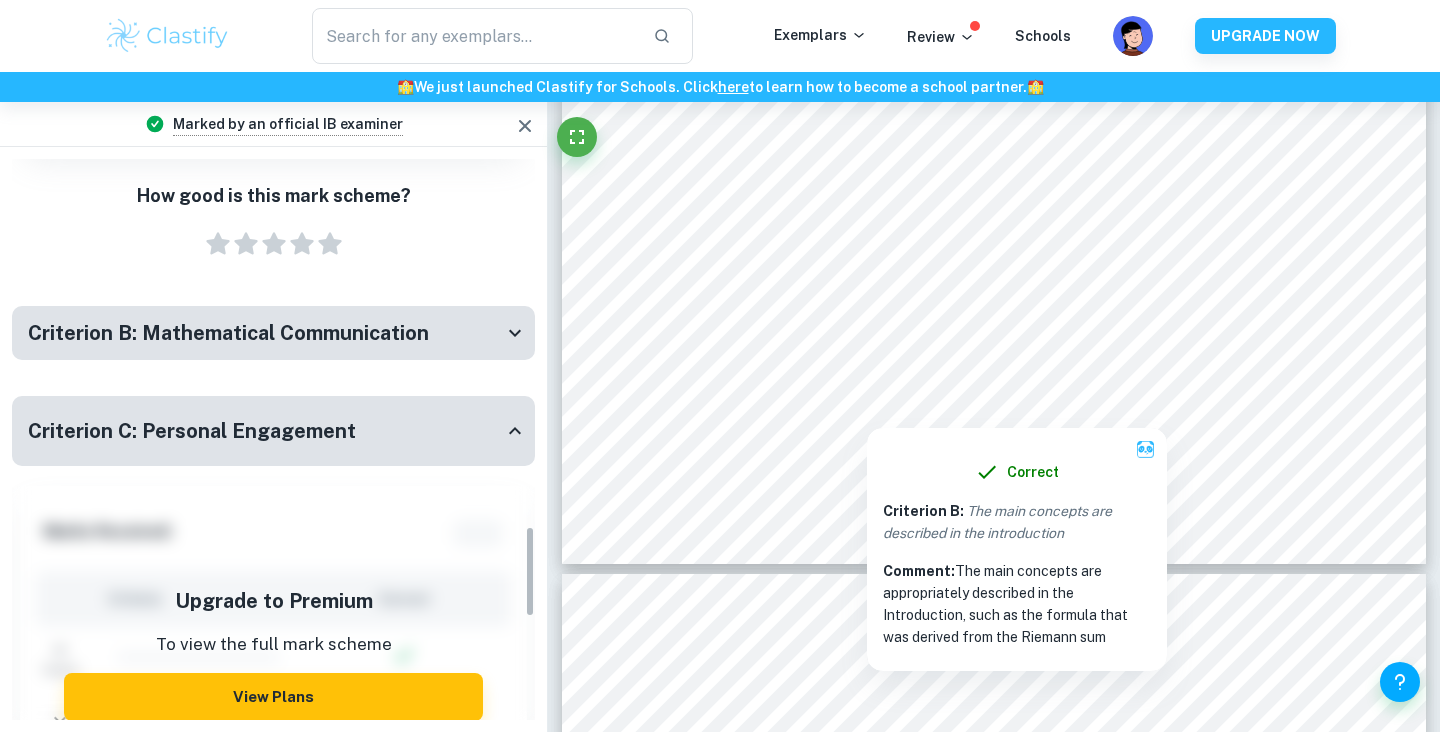 click on "Criterion C: Personal Engagement" at bounding box center [192, 431] 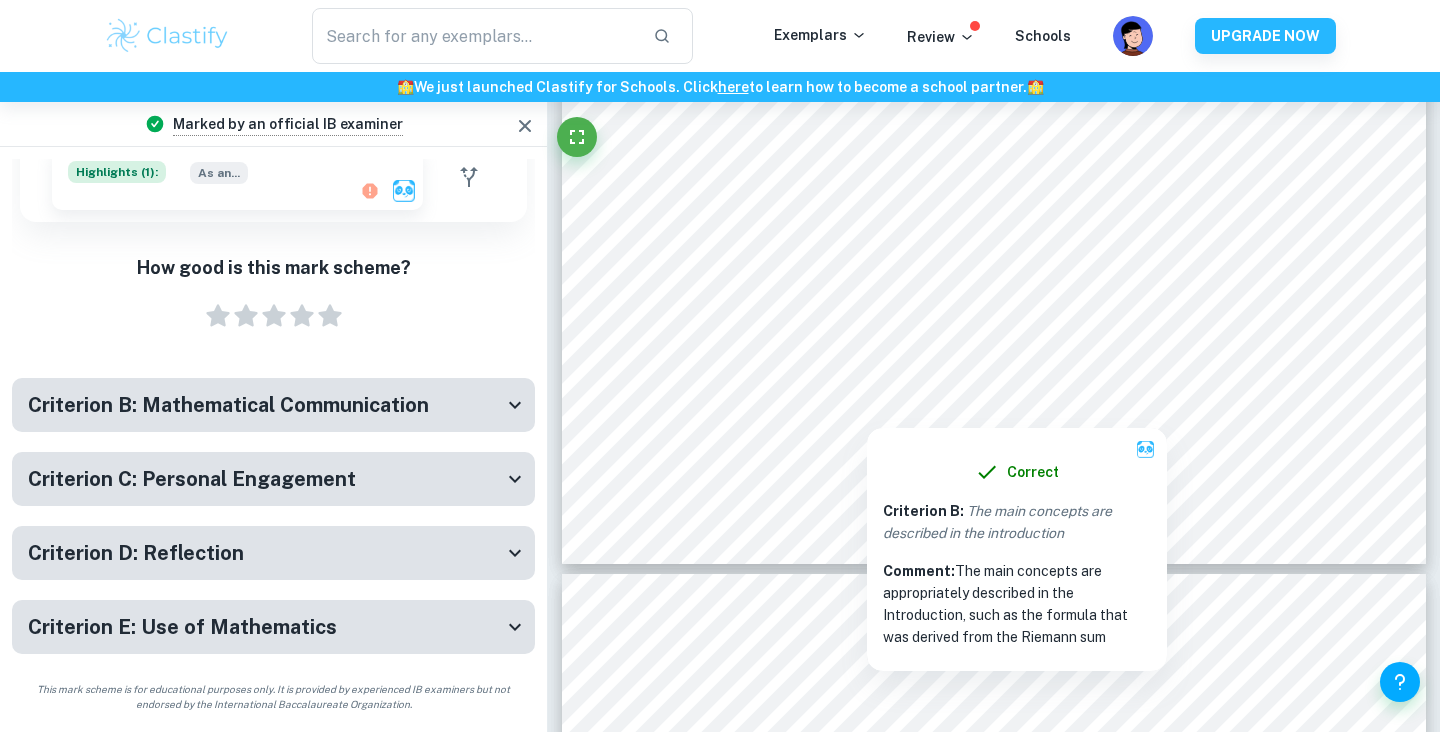scroll, scrollTop: 2183, scrollLeft: 0, axis: vertical 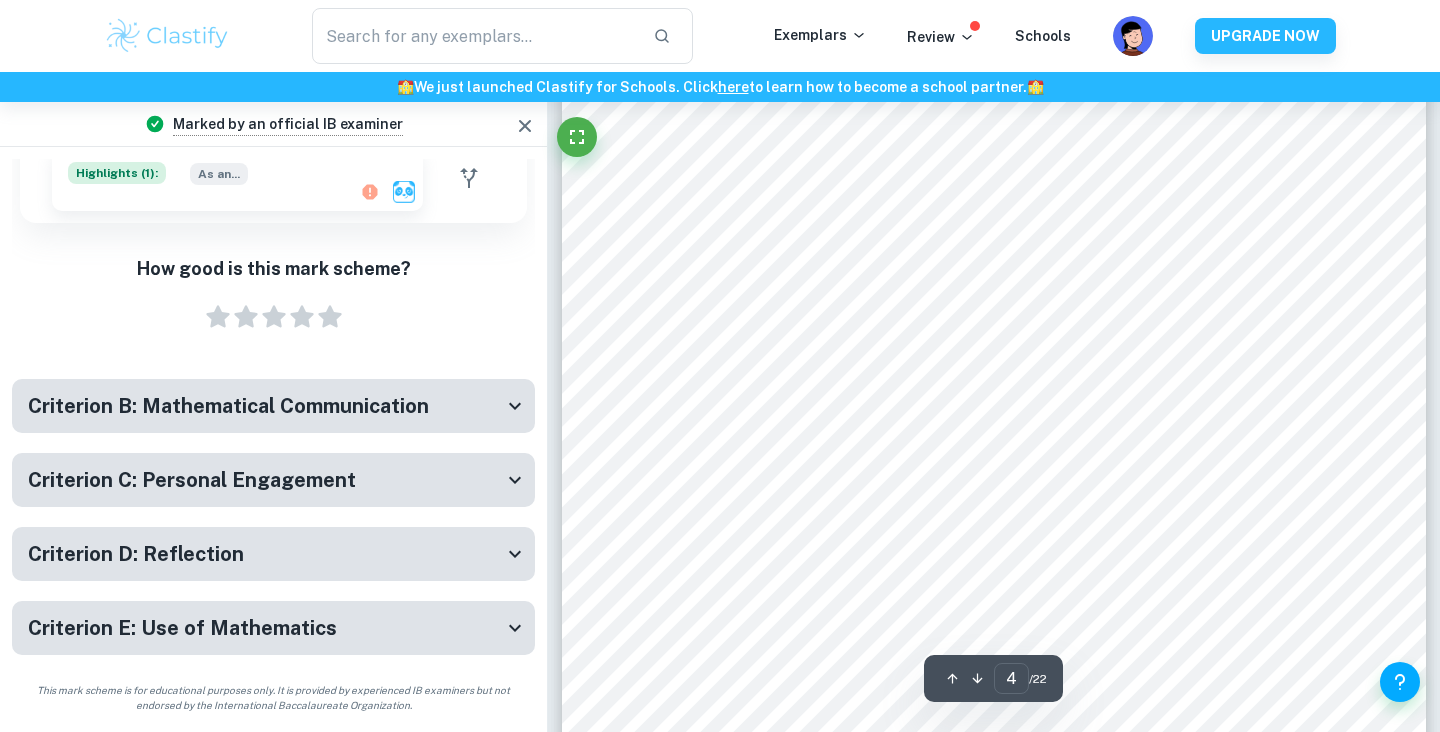 click on "Criterion B: Mathematical Communication" at bounding box center [228, 406] 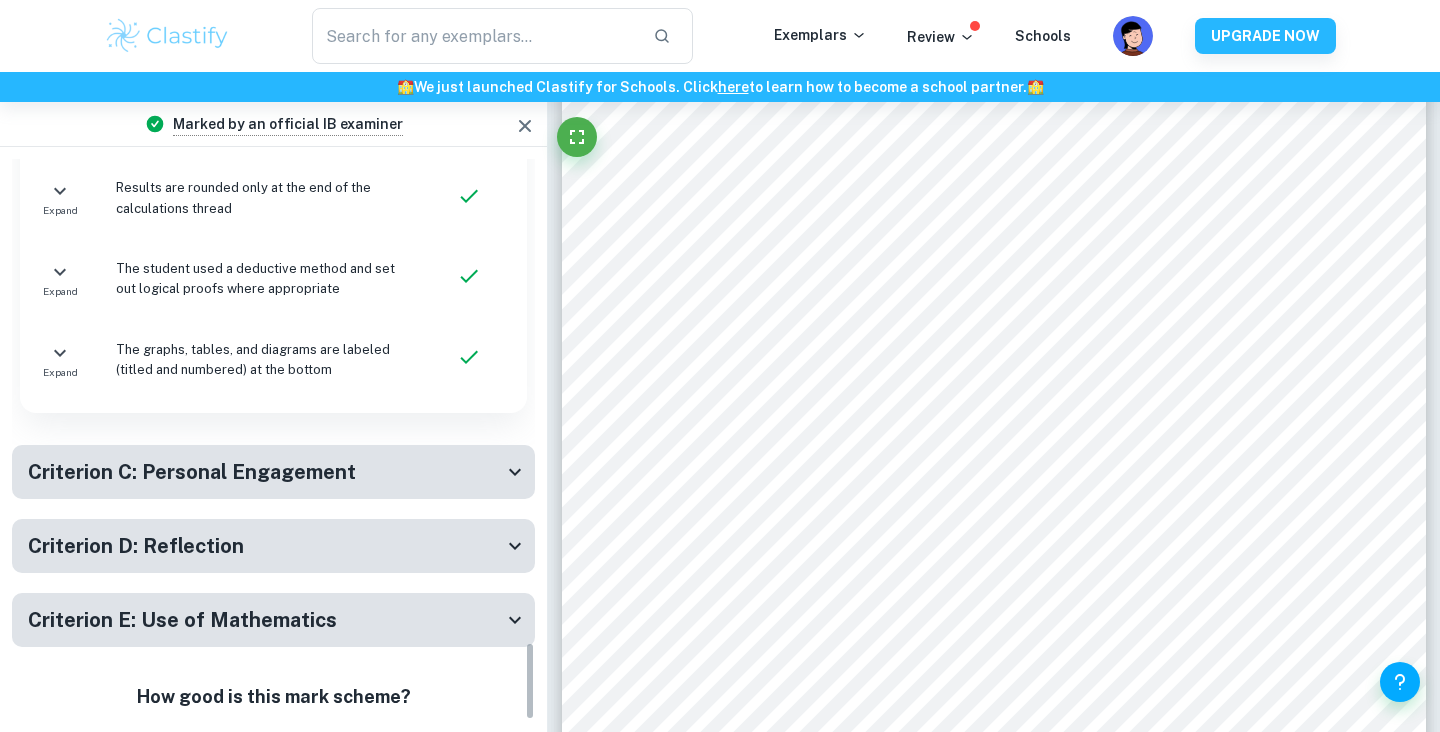 scroll, scrollTop: 3426, scrollLeft: 0, axis: vertical 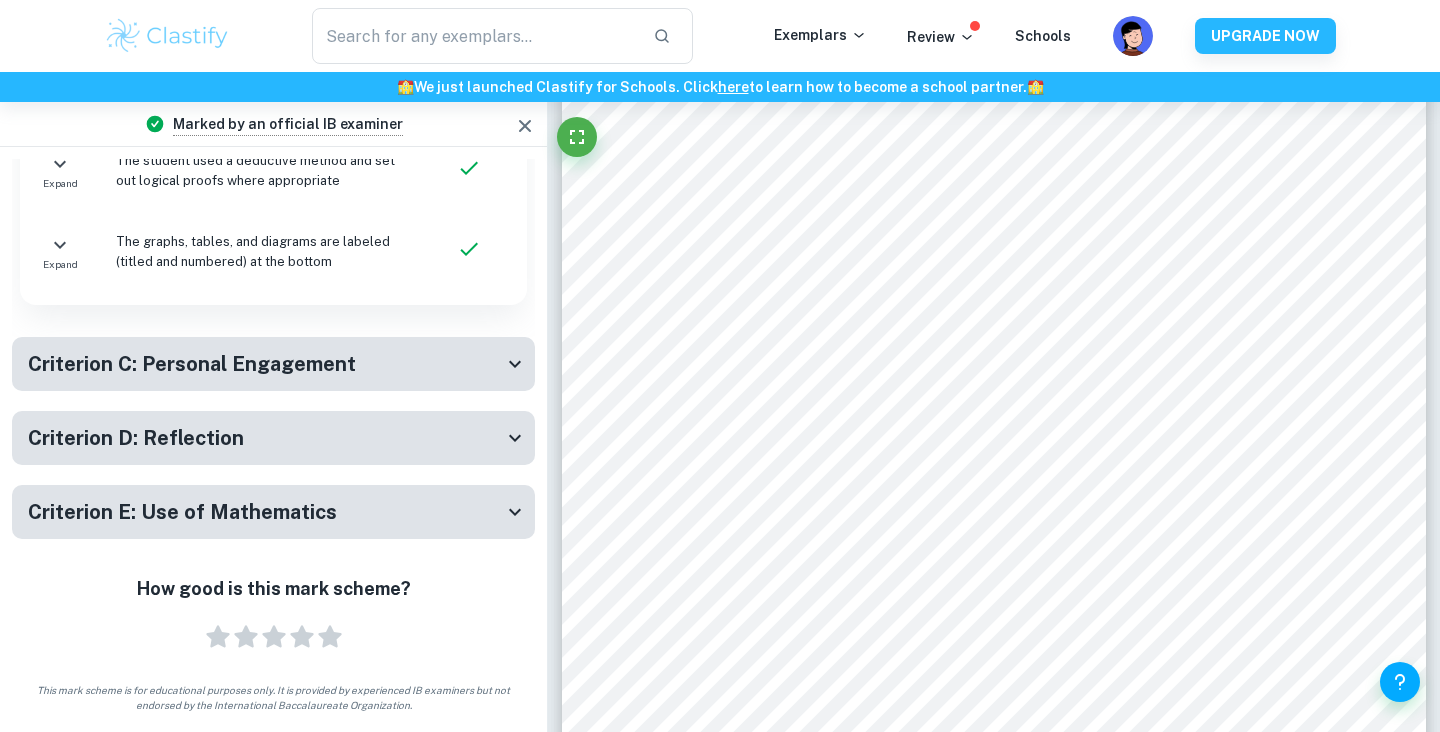 click on "Criterion E: Use of Mathematics" at bounding box center [182, 512] 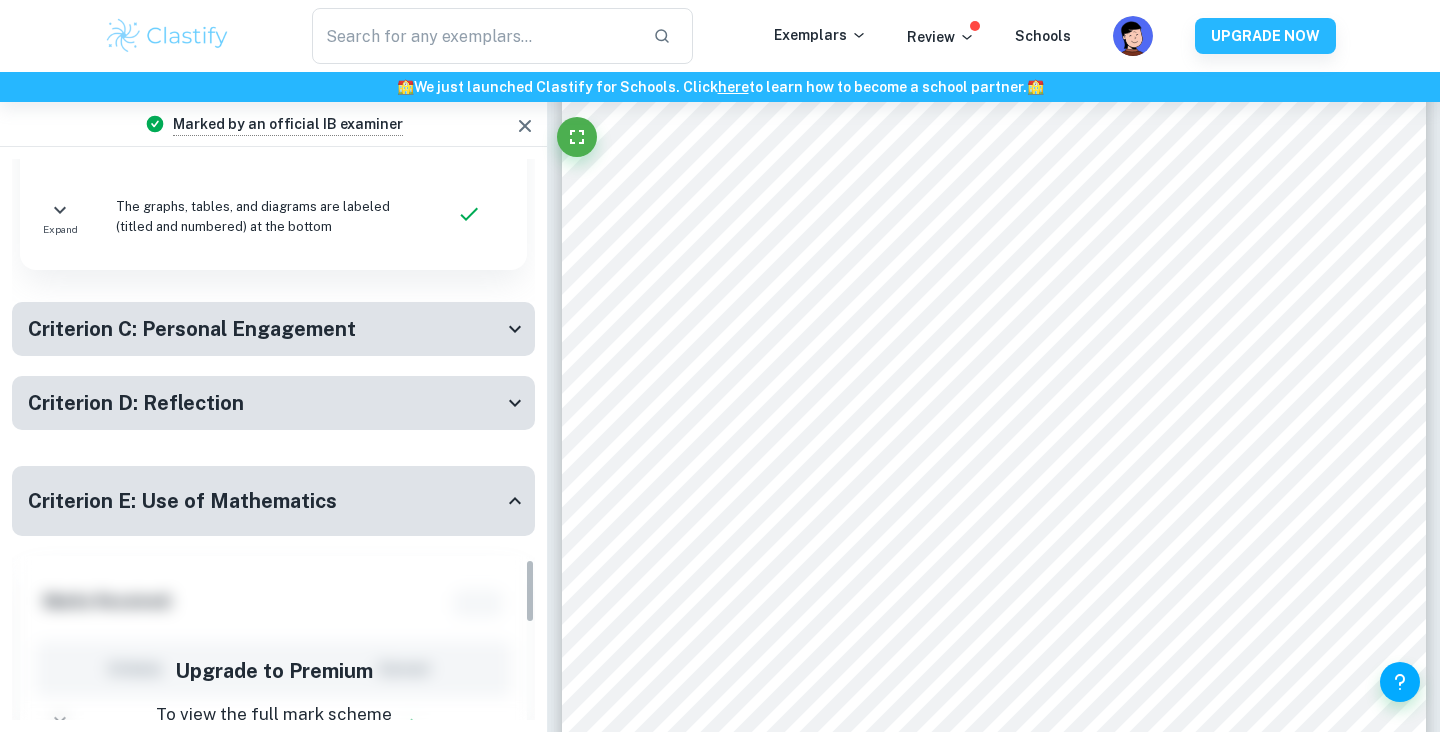 click on "Criterion E: Use of Mathematics" at bounding box center (182, 501) 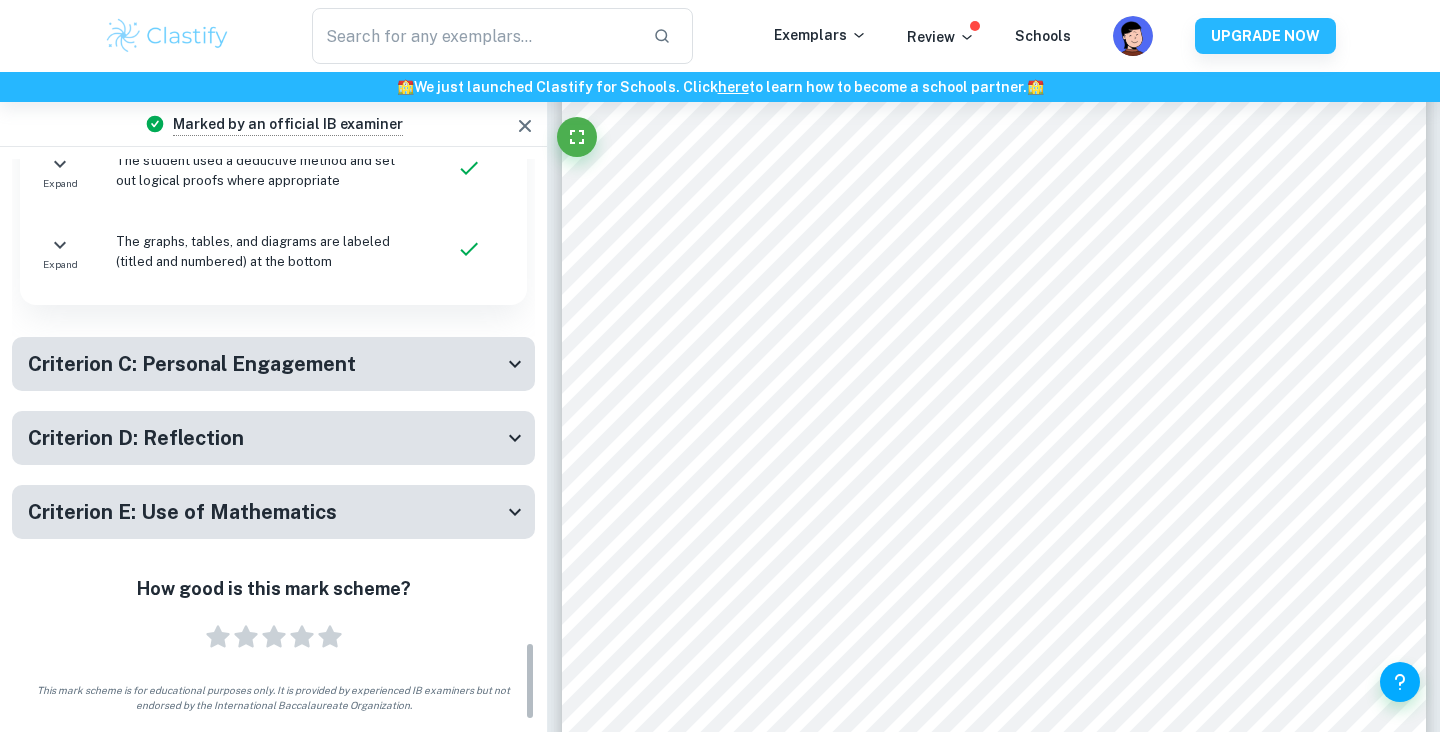 click on "Criterion D: Reflection" at bounding box center [265, 438] 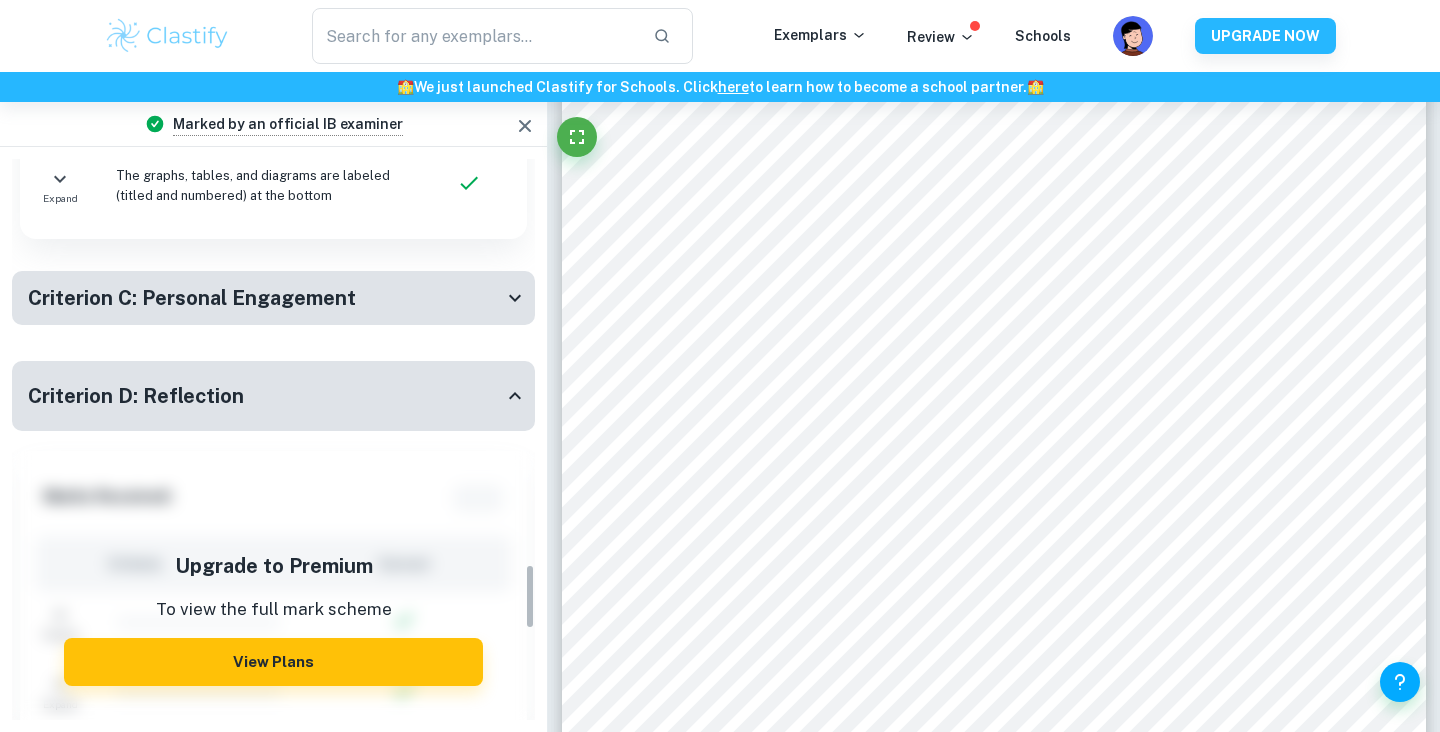 scroll, scrollTop: 3414, scrollLeft: 0, axis: vertical 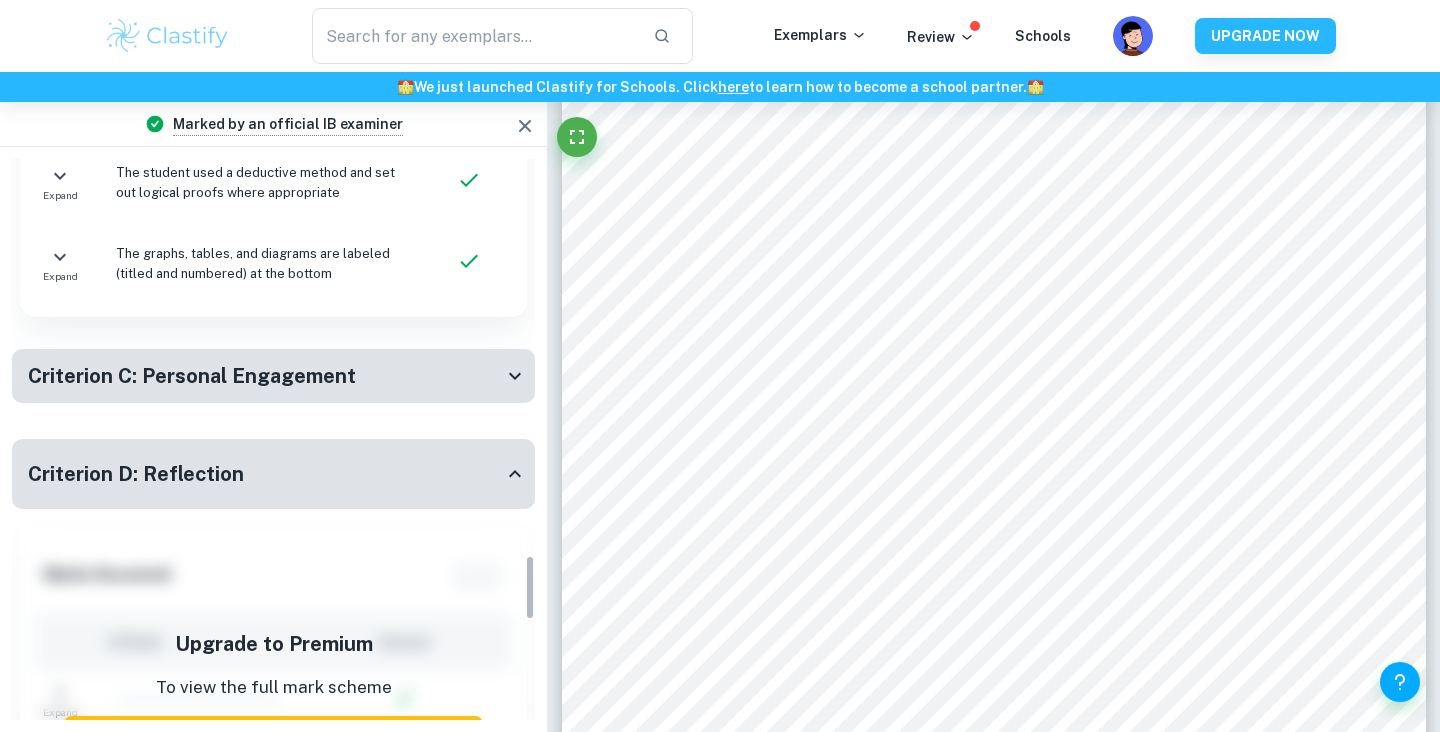 click on "Criterion D: Reflection" at bounding box center (265, 474) 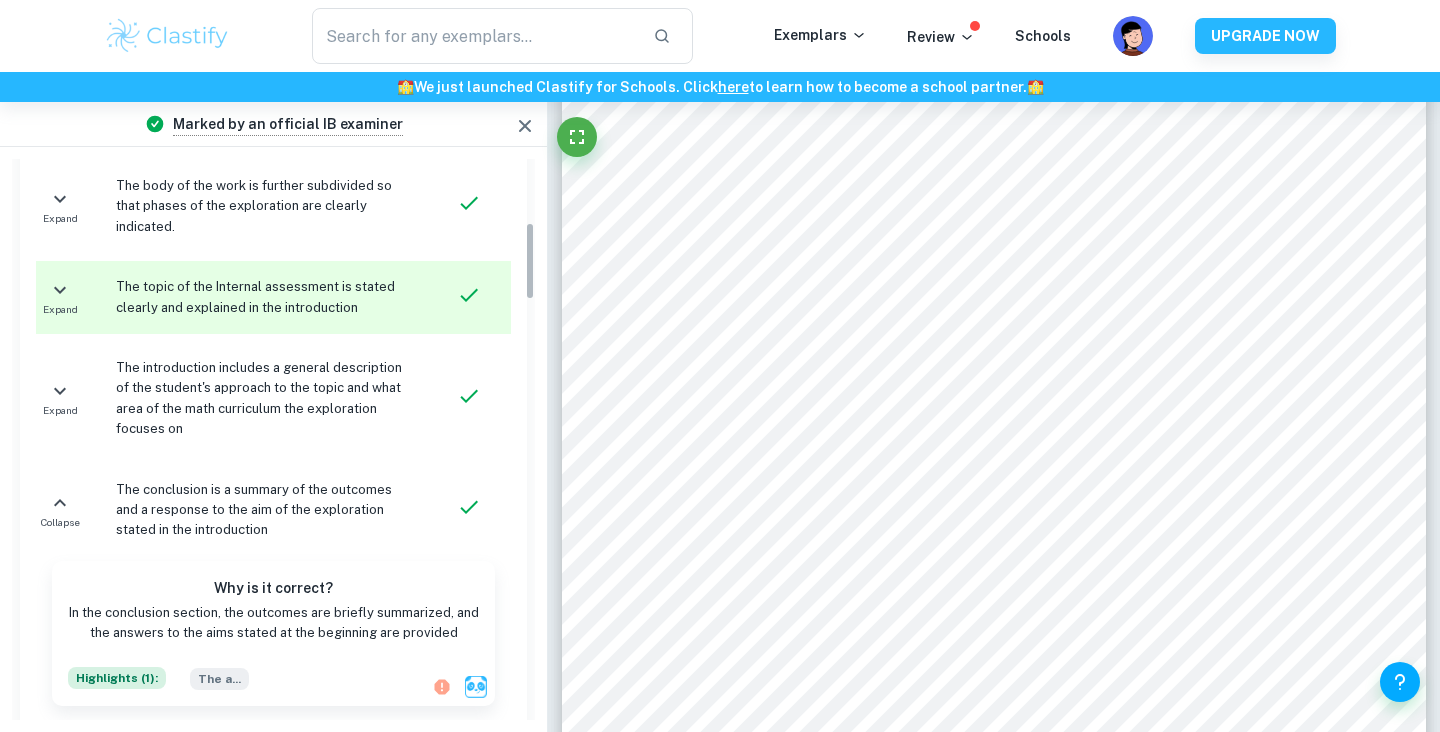 scroll, scrollTop: 0, scrollLeft: 0, axis: both 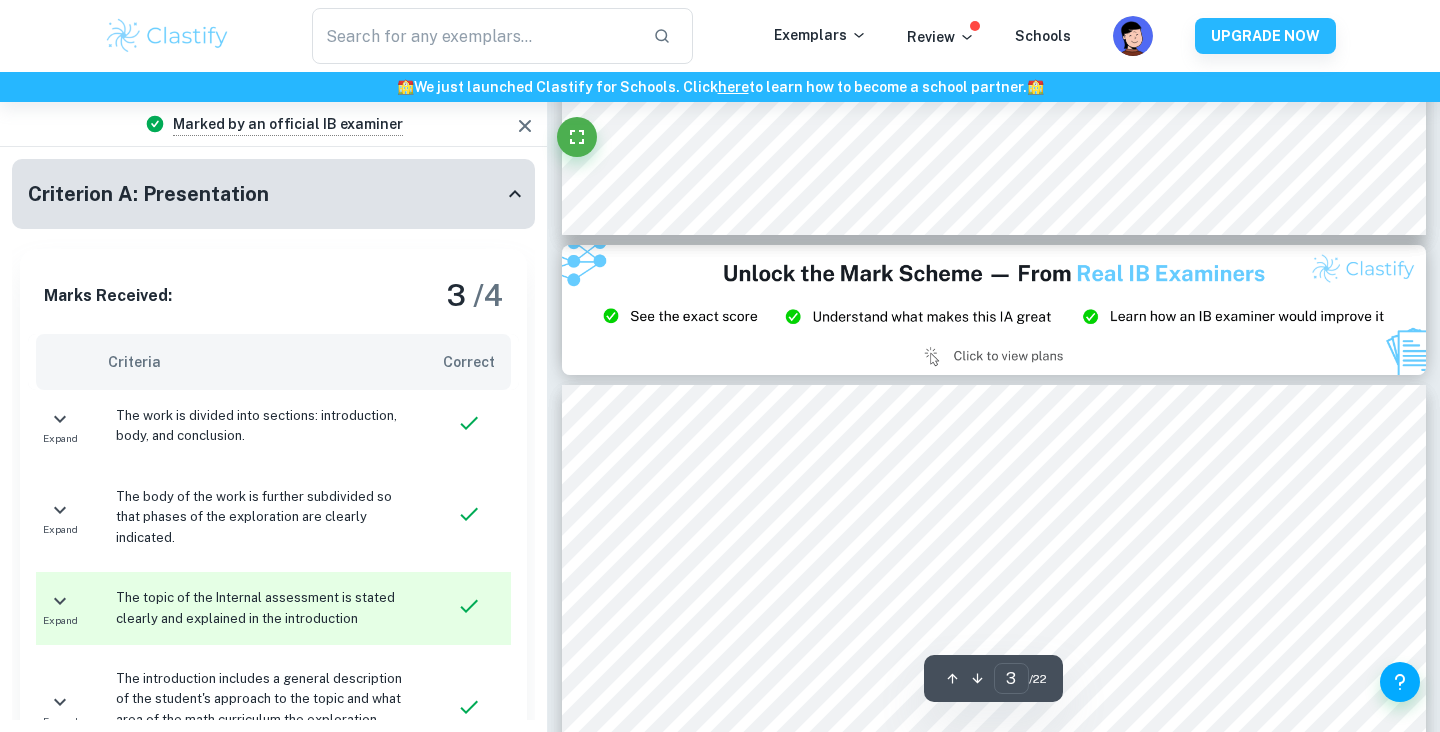 type on "2" 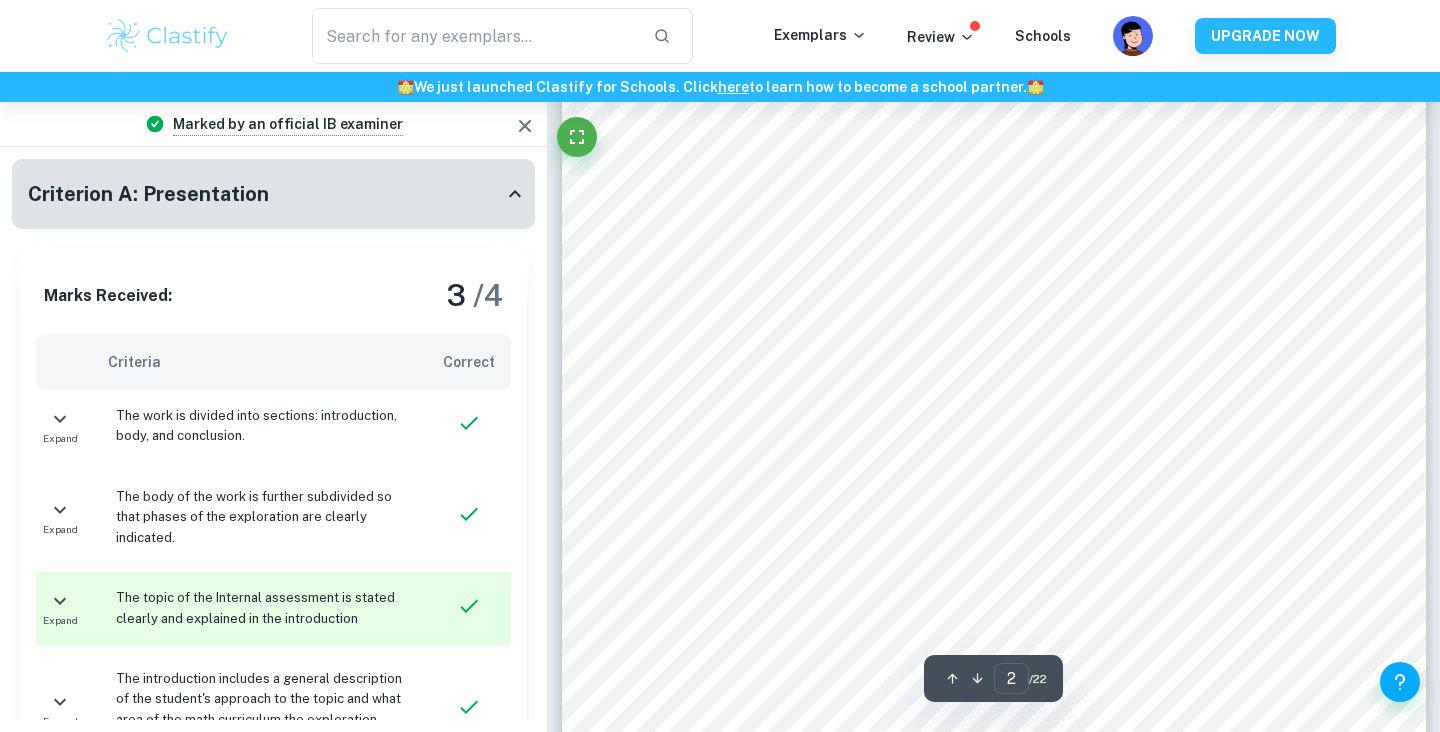 scroll, scrollTop: 1187, scrollLeft: 0, axis: vertical 